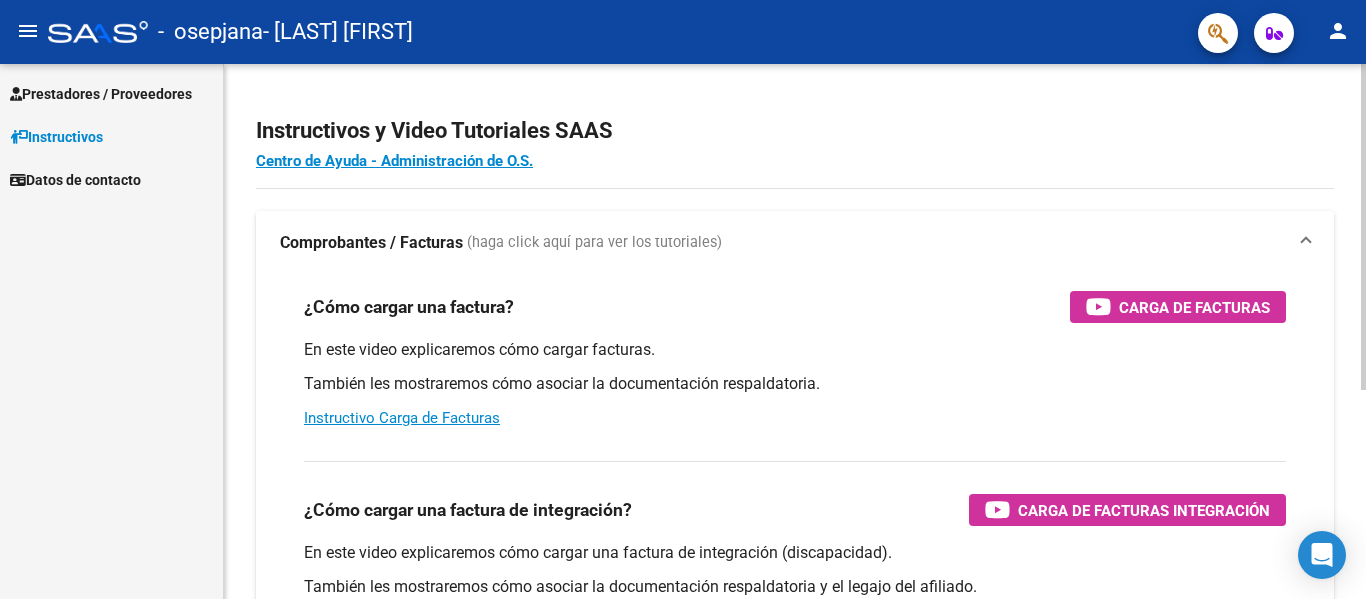 scroll, scrollTop: 0, scrollLeft: 0, axis: both 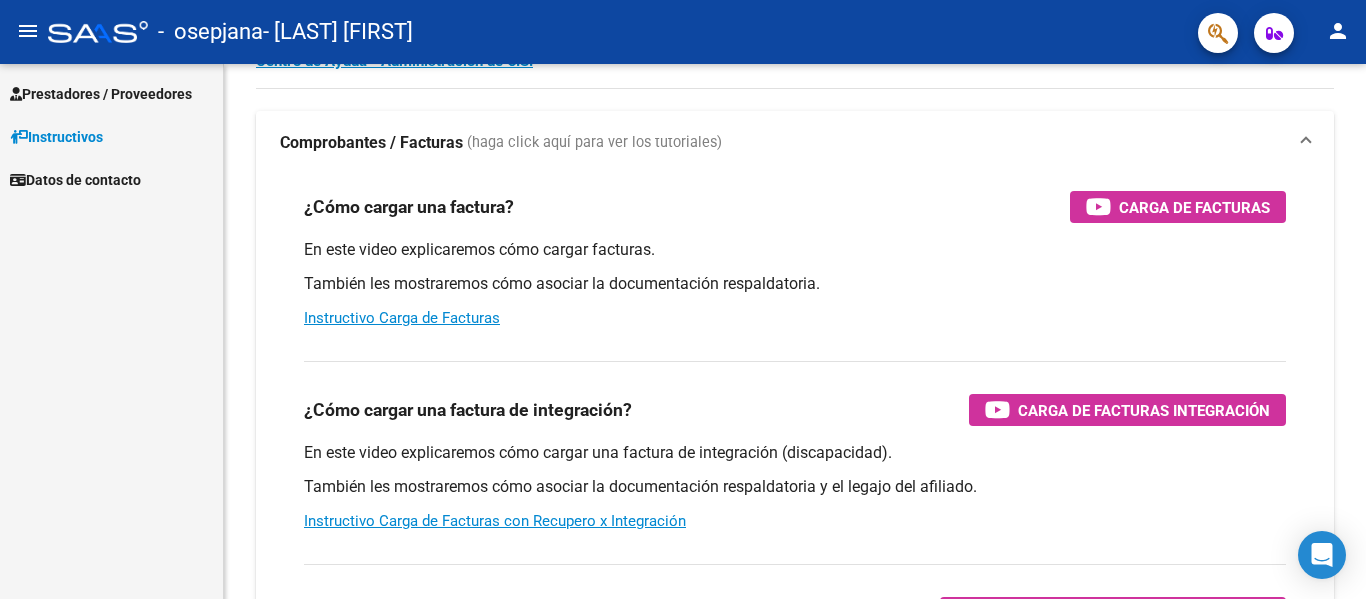 click on "Prestadores / Proveedores" at bounding box center (101, 94) 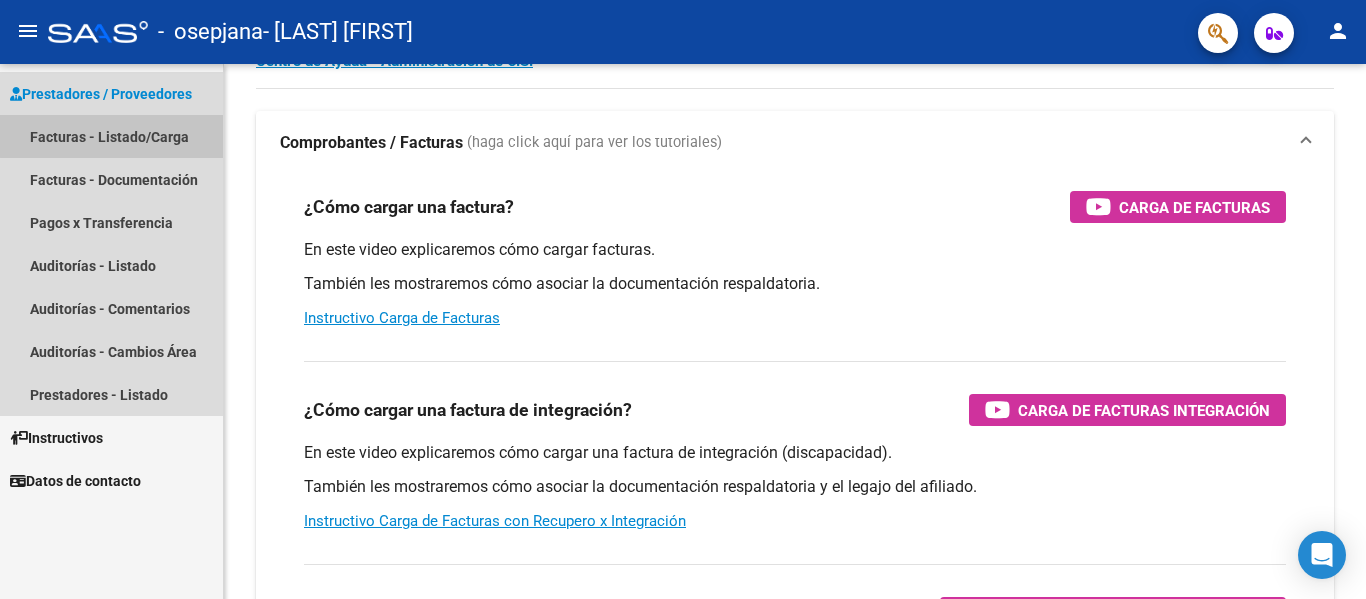 click on "Facturas - Listado/Carga" at bounding box center (111, 136) 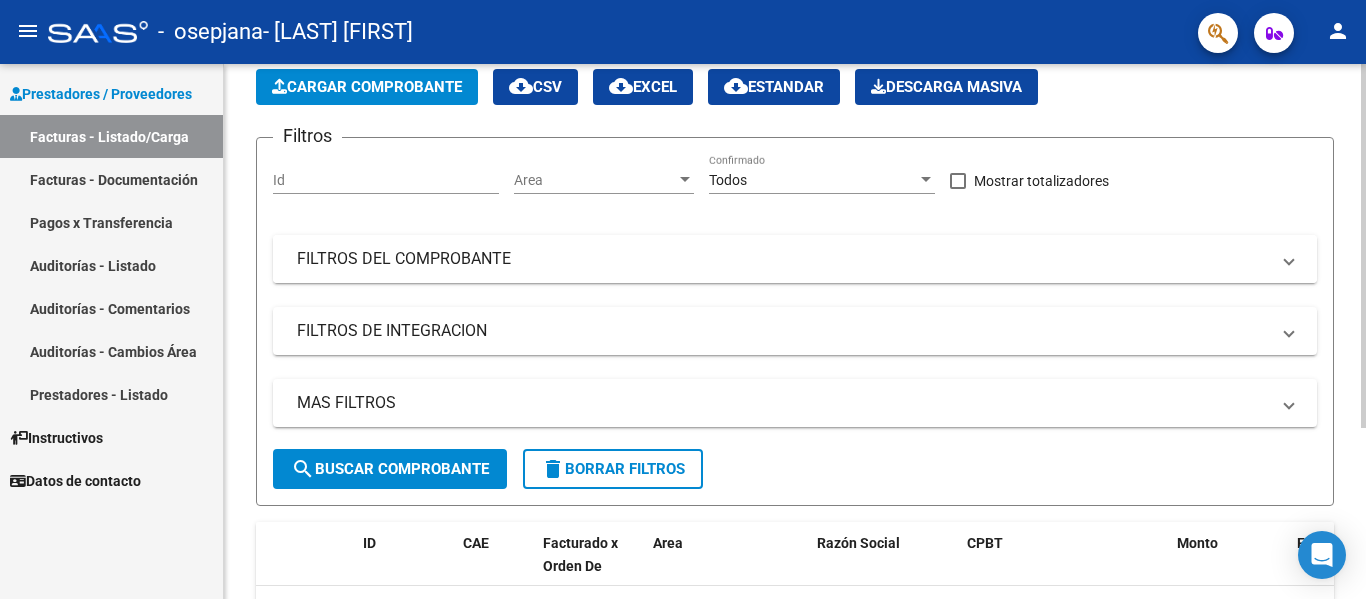click on "FILTROS DEL COMPROBANTE" at bounding box center (783, 259) 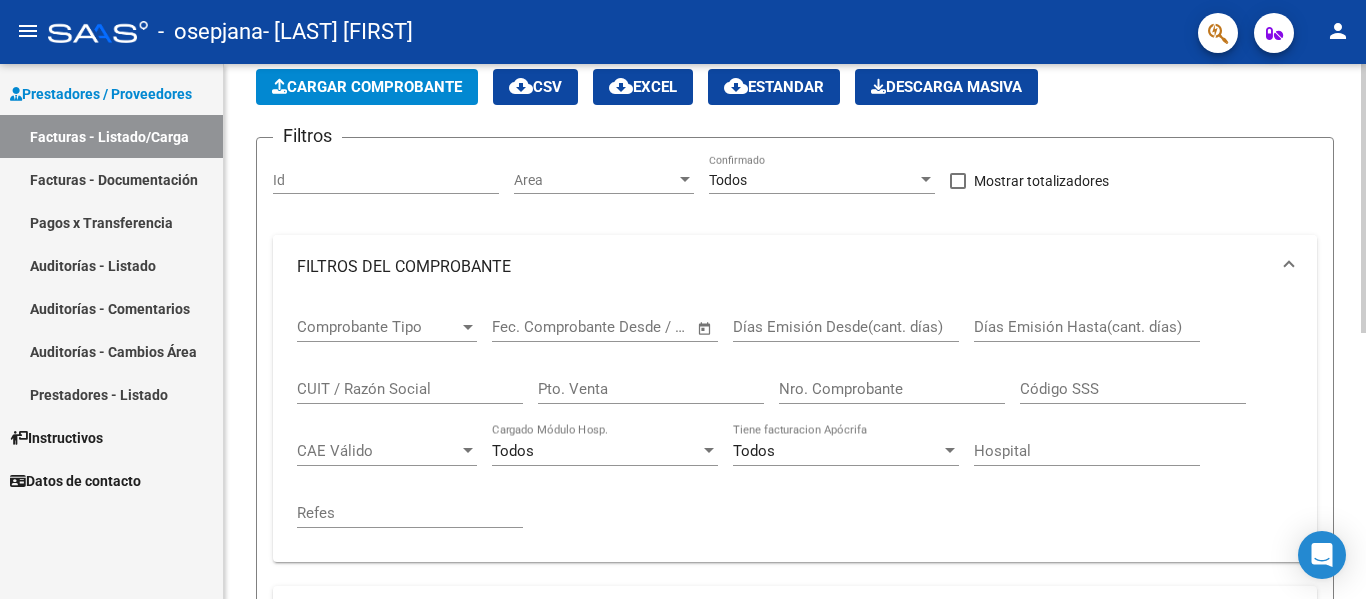 click on "FILTROS DEL COMPROBANTE" at bounding box center (783, 267) 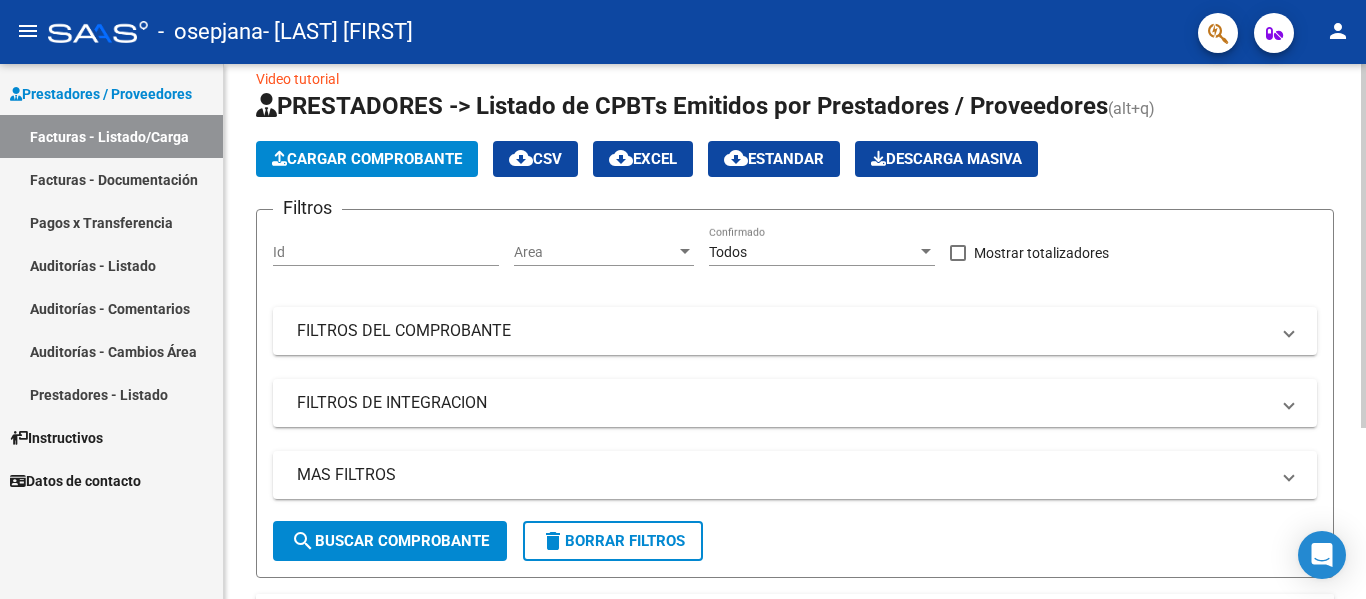 scroll, scrollTop: 0, scrollLeft: 0, axis: both 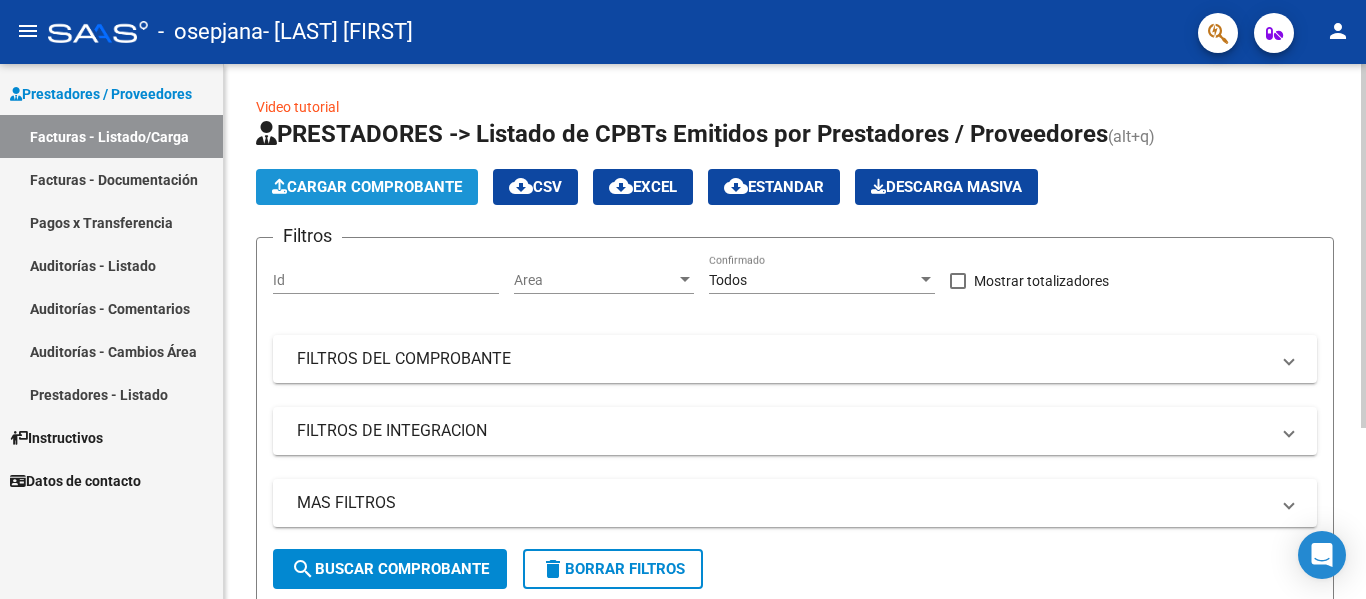 click on "Cargar Comprobante" 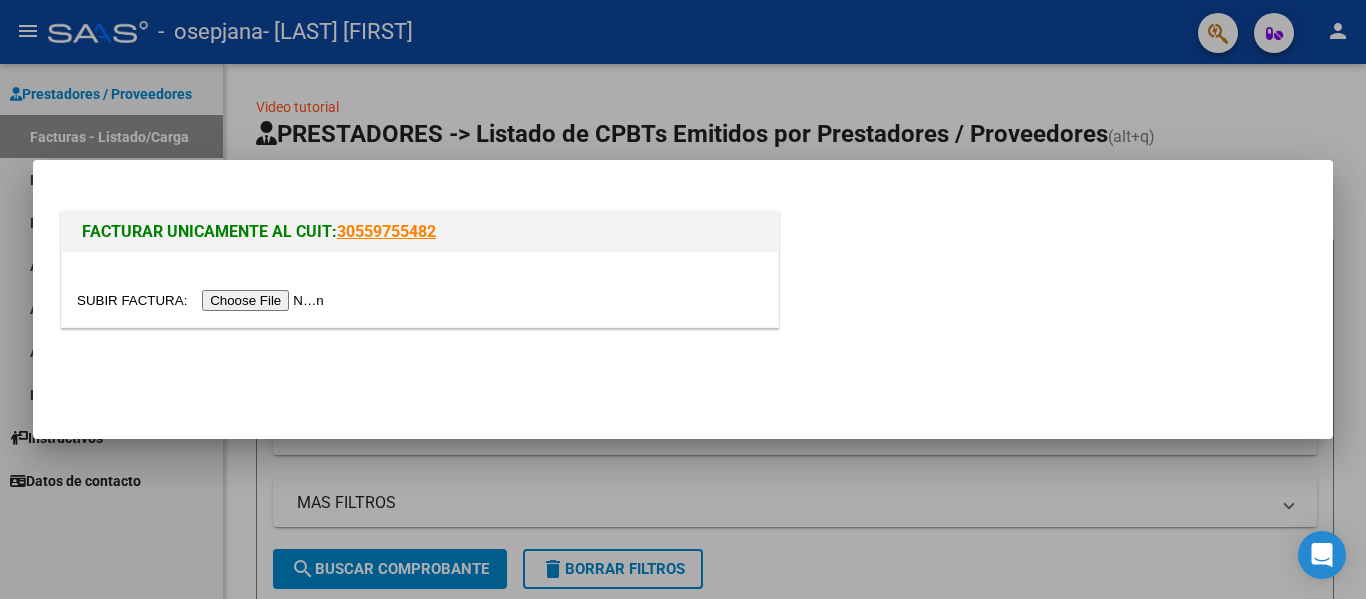 drag, startPoint x: 442, startPoint y: 232, endPoint x: 339, endPoint y: 242, distance: 103.4843 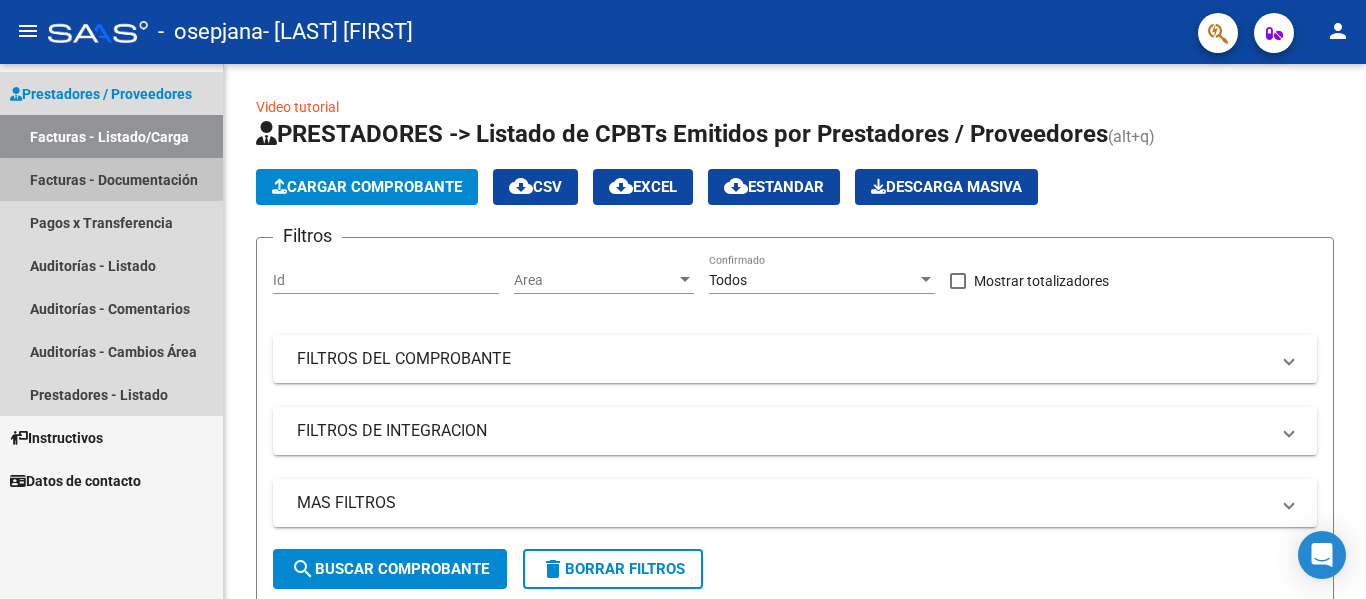 click on "Facturas - Documentación" at bounding box center [111, 179] 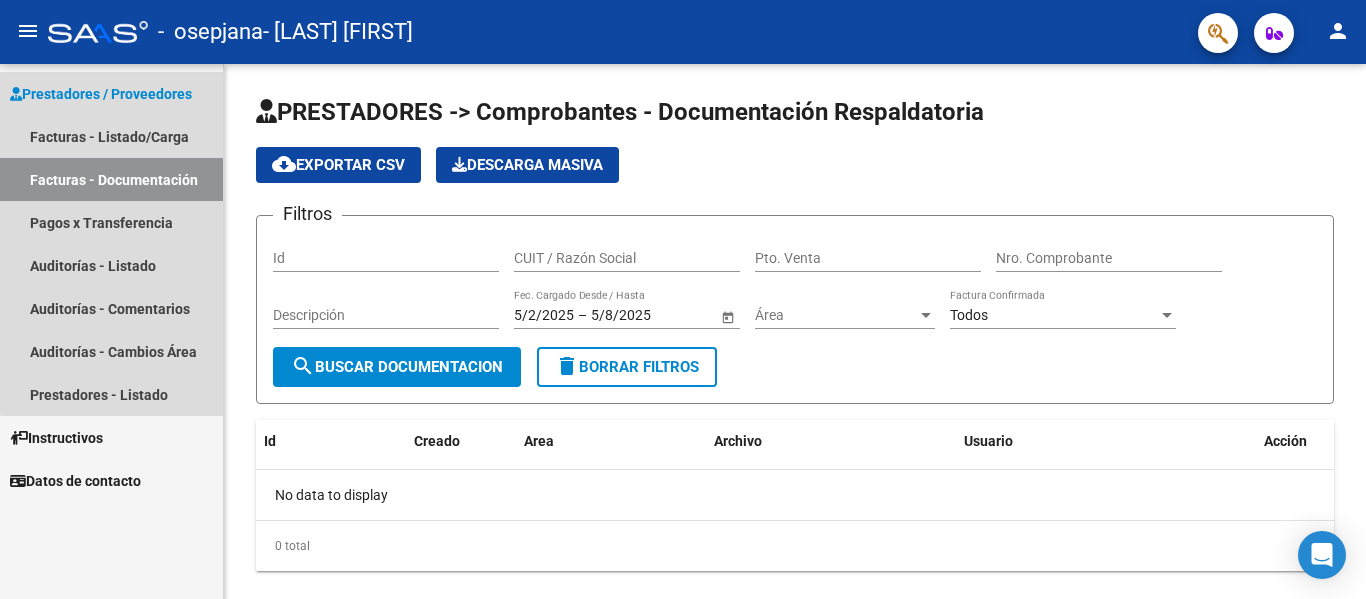 click on "Prestadores / Proveedores" at bounding box center [101, 94] 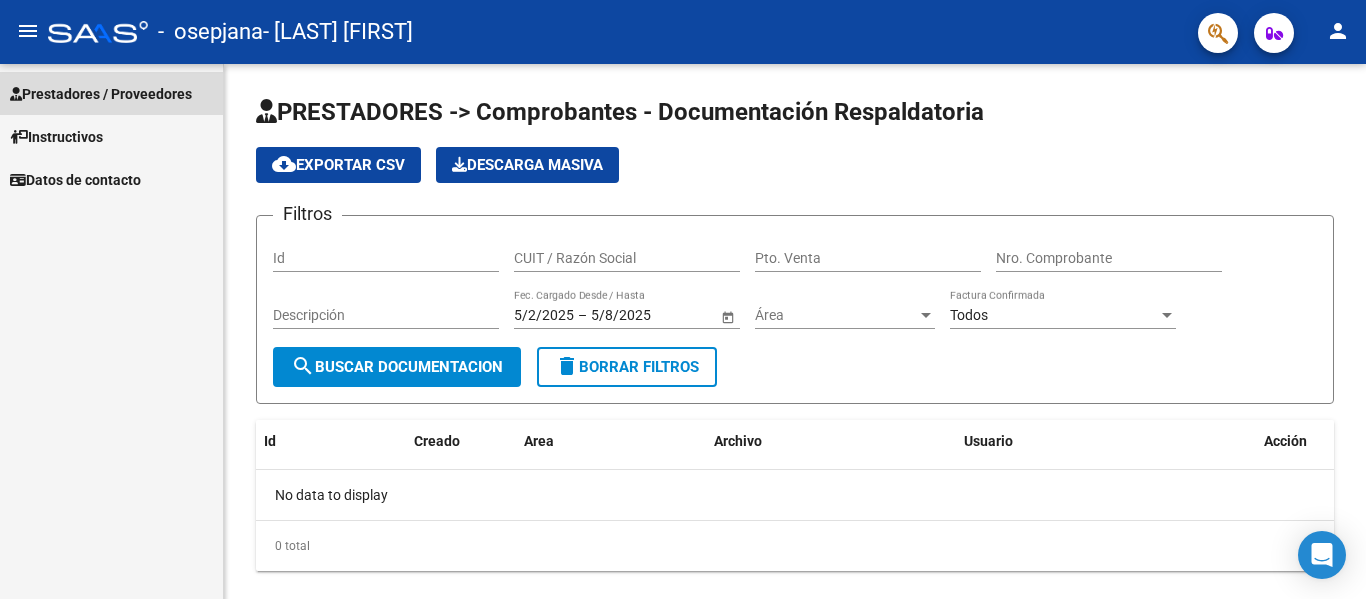 click on "Prestadores / Proveedores" at bounding box center (101, 94) 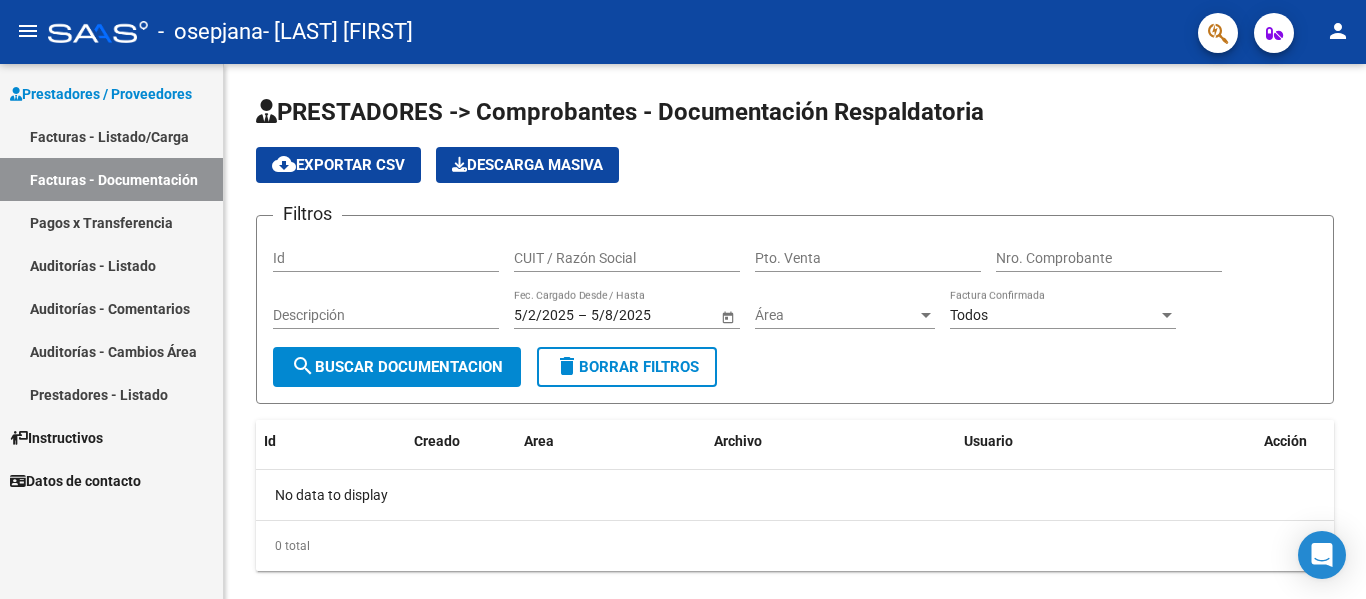 click on "Prestadores / Proveedores" at bounding box center [101, 94] 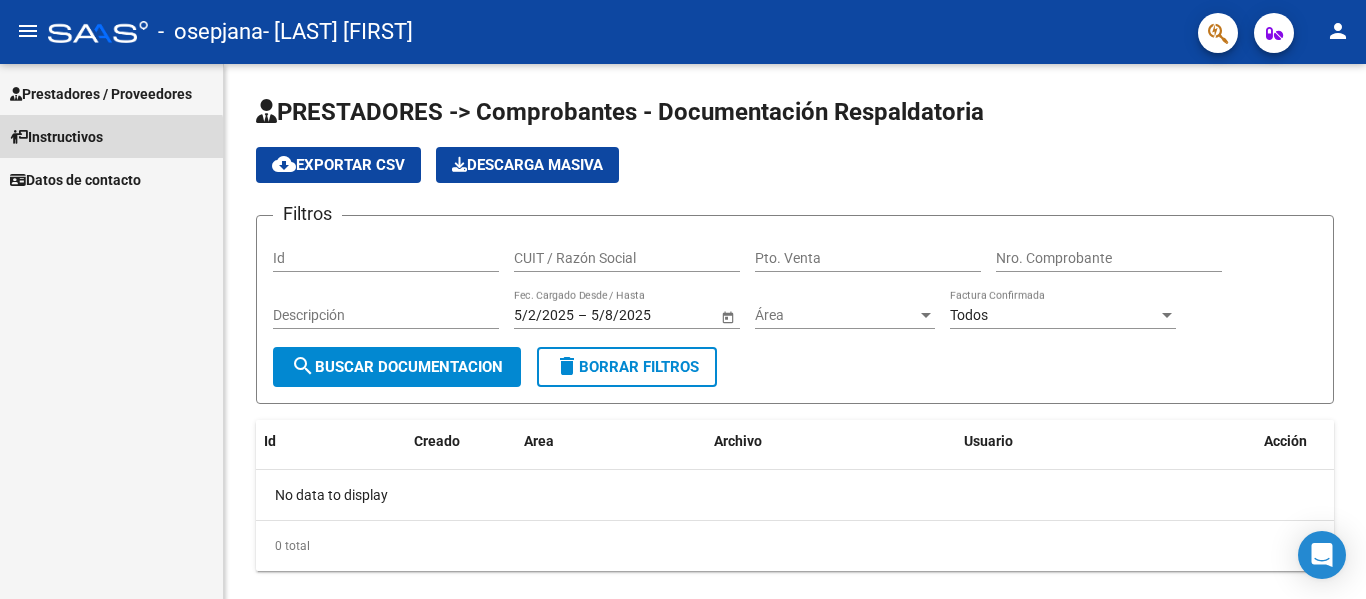 click on "Instructivos" at bounding box center [56, 137] 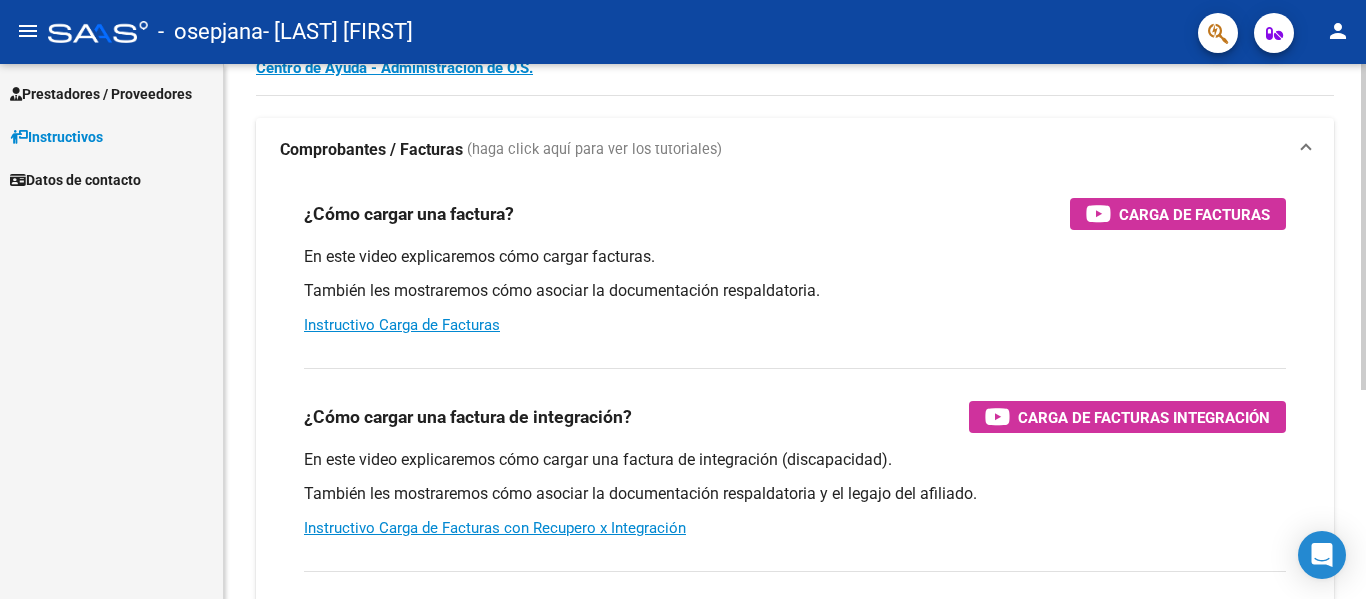 scroll, scrollTop: 100, scrollLeft: 0, axis: vertical 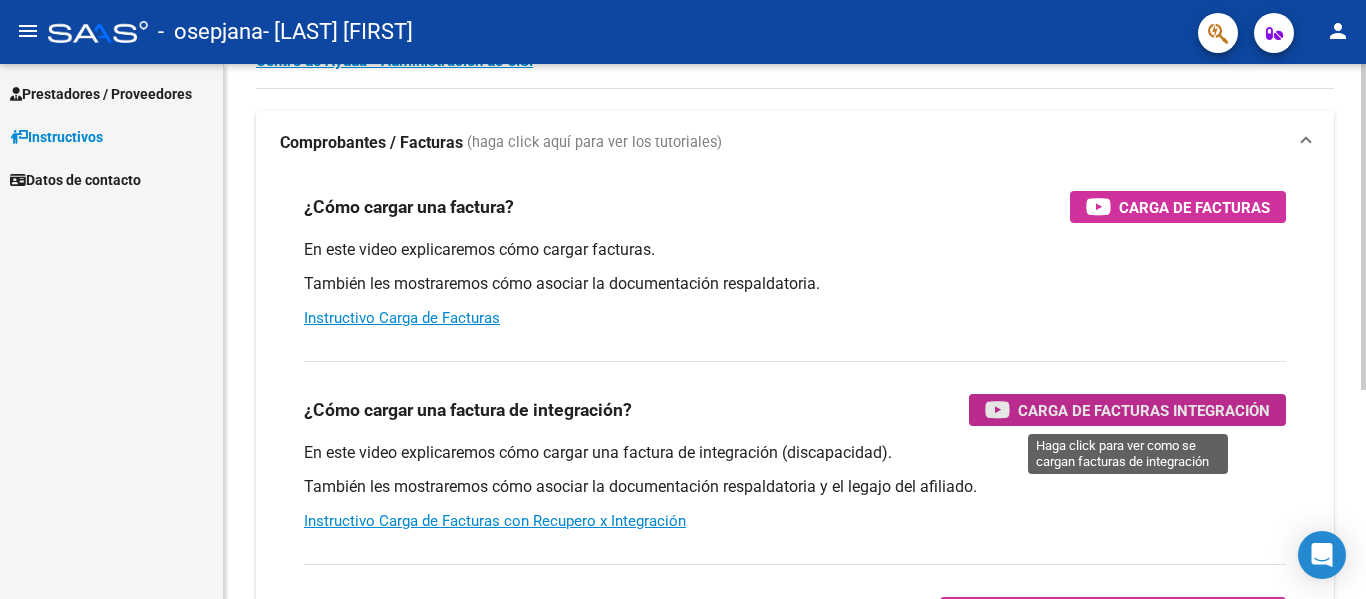 click on "Carga de Facturas Integración" at bounding box center (1144, 410) 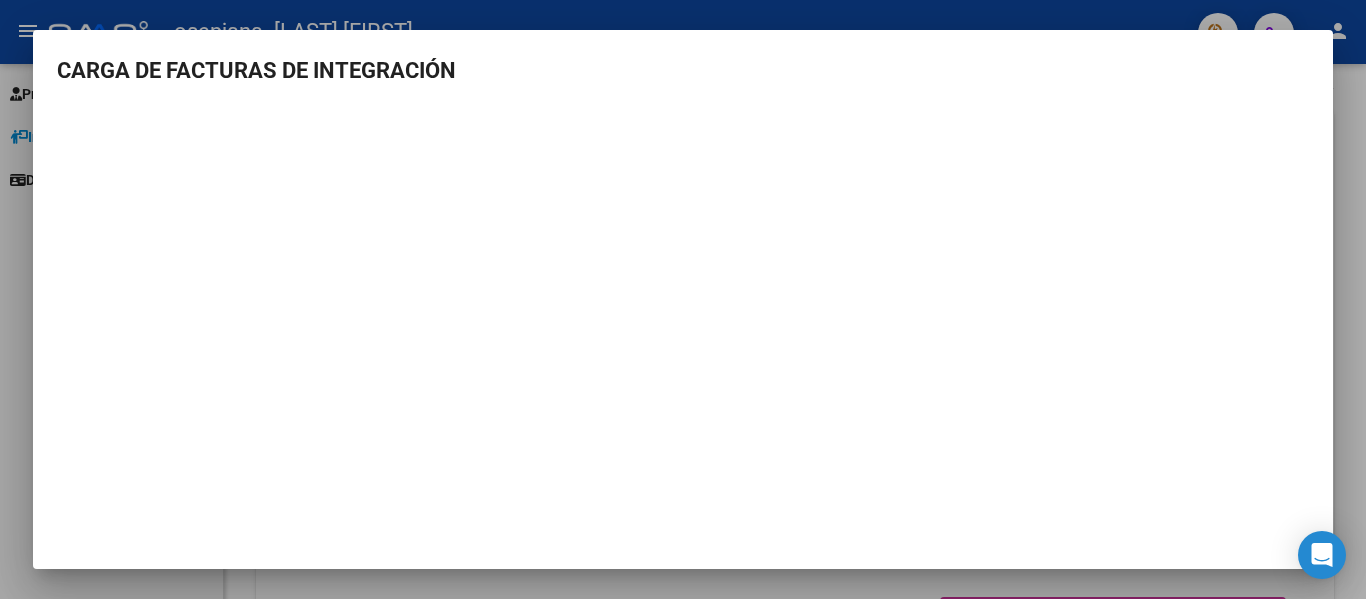 scroll, scrollTop: 9, scrollLeft: 0, axis: vertical 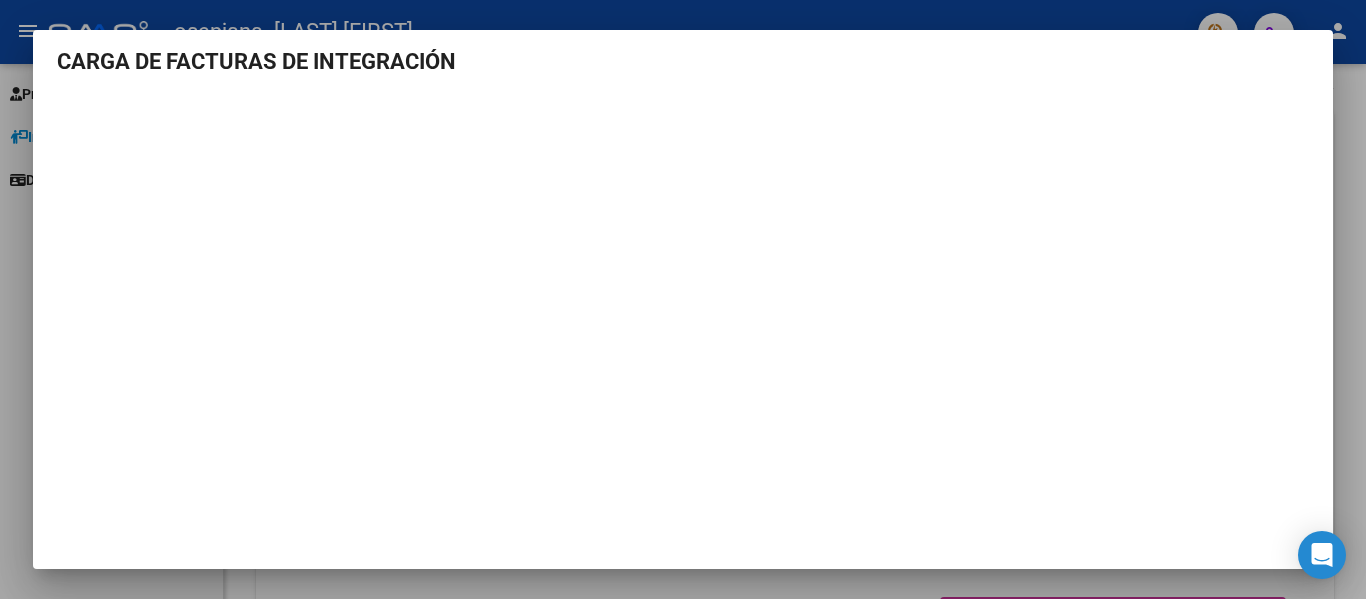 click at bounding box center [683, 299] 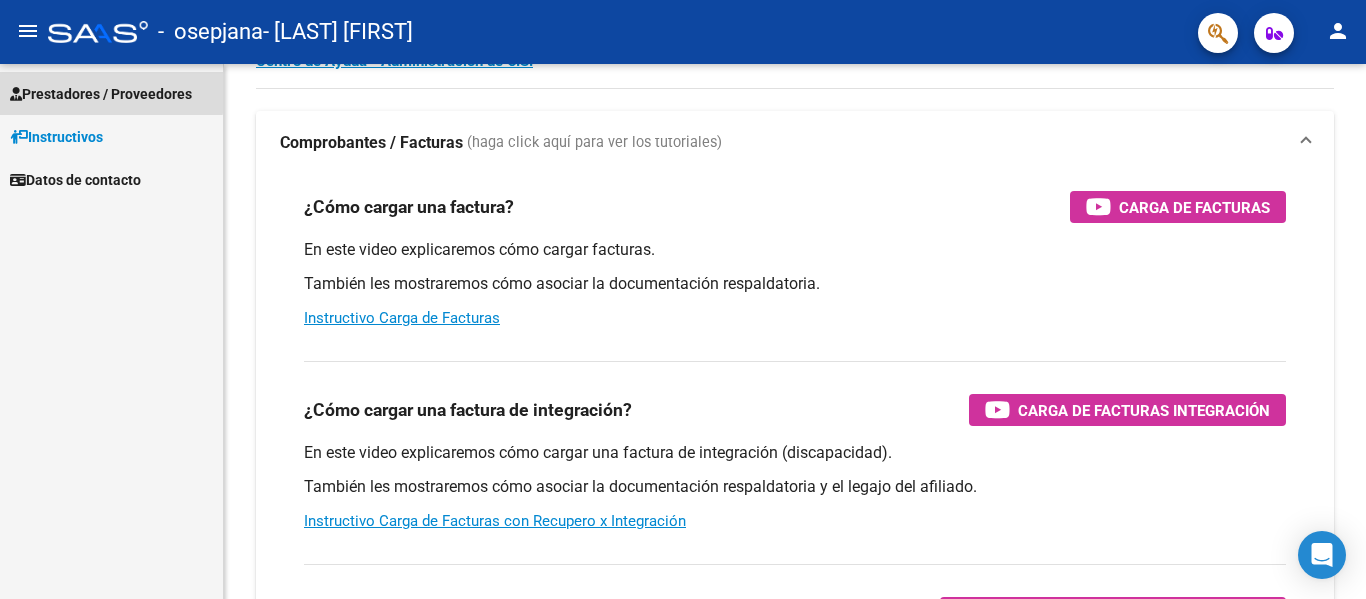 click on "Prestadores / Proveedores" at bounding box center [101, 94] 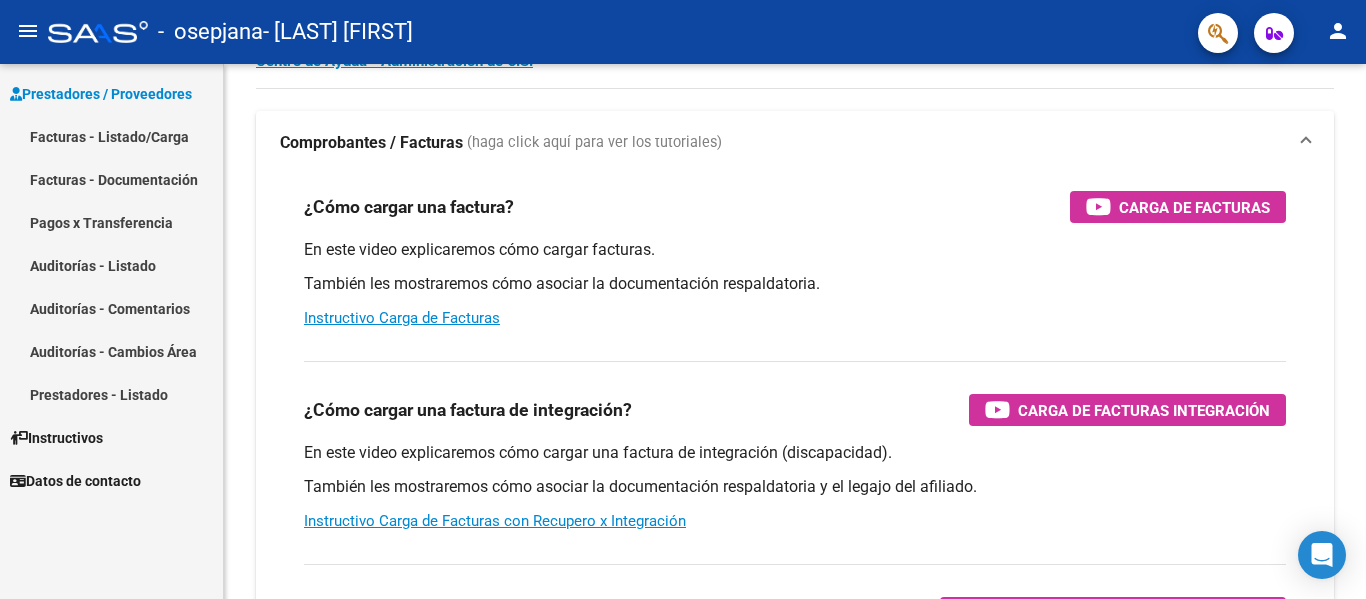 click on "Facturas - Listado/Carga" at bounding box center [111, 136] 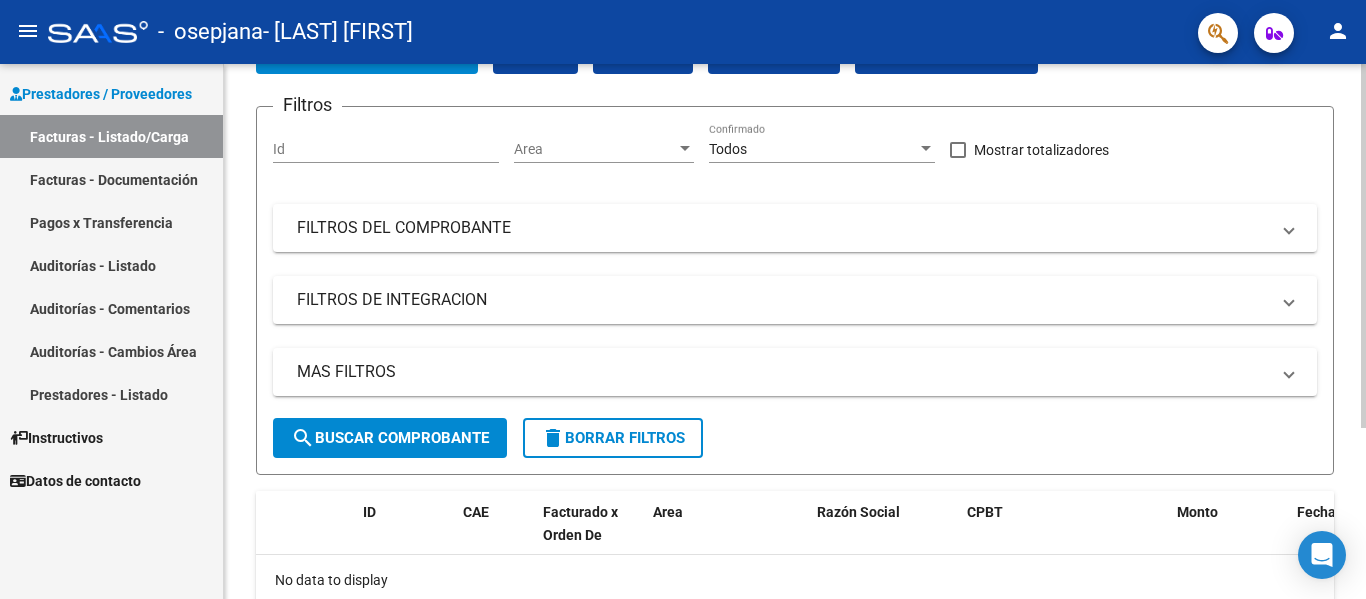 scroll, scrollTop: 0, scrollLeft: 0, axis: both 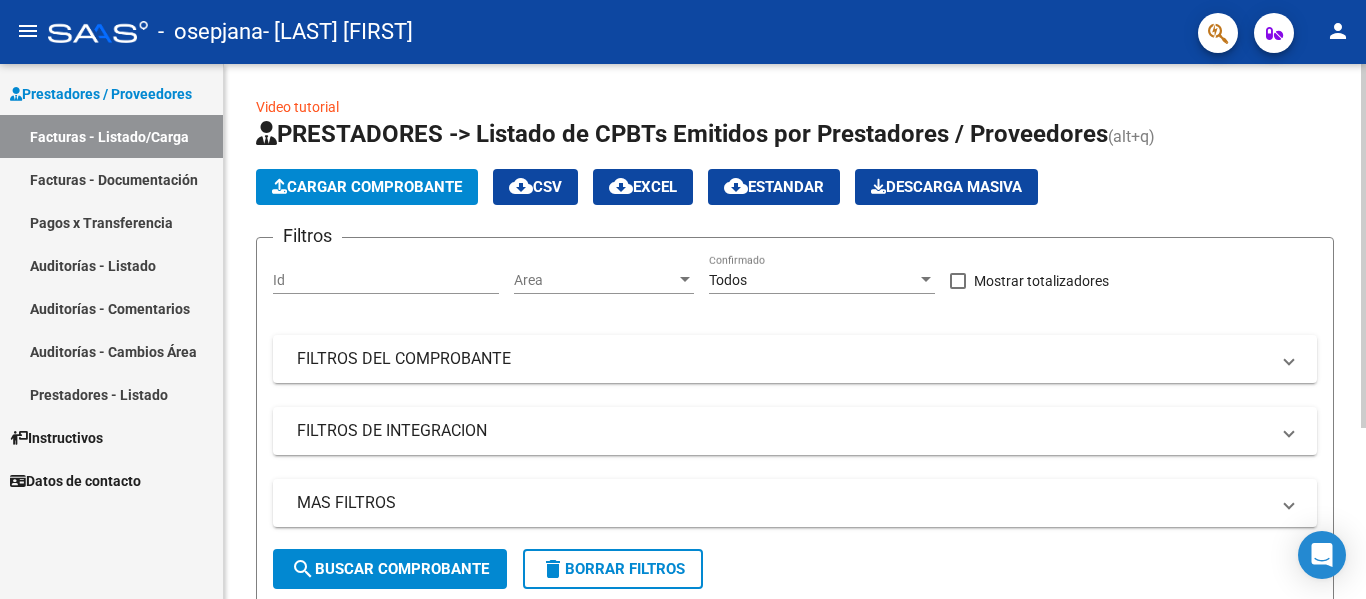 click on "Cargar Comprobante" 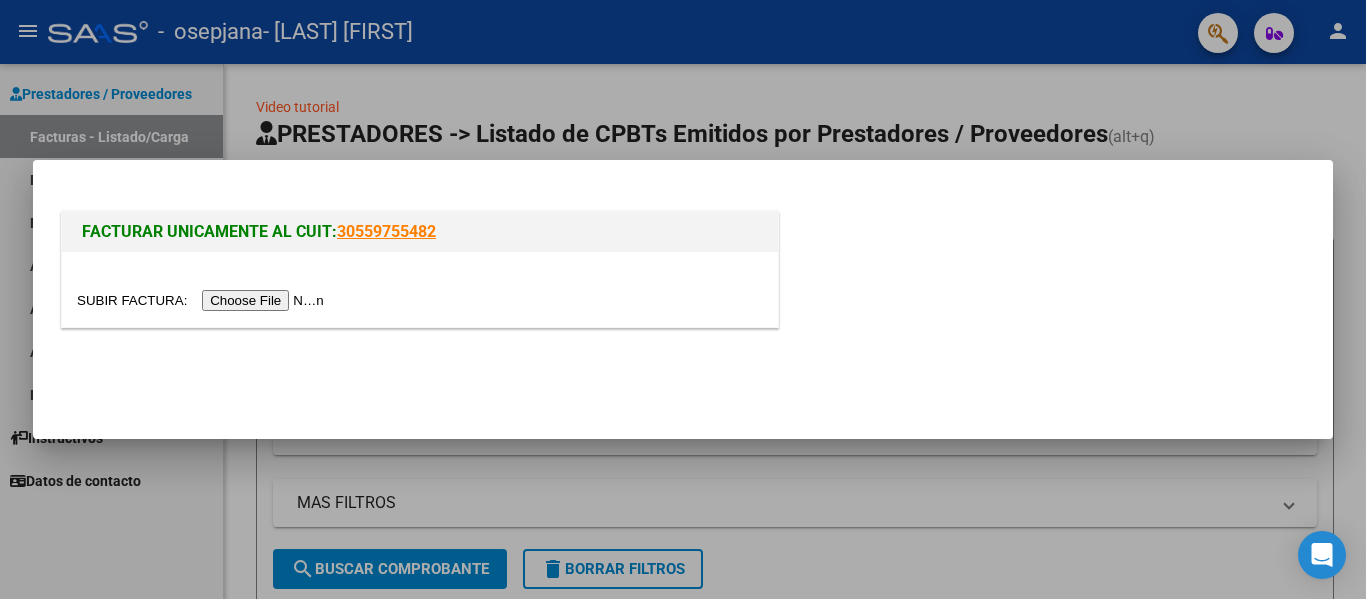 click at bounding box center [203, 300] 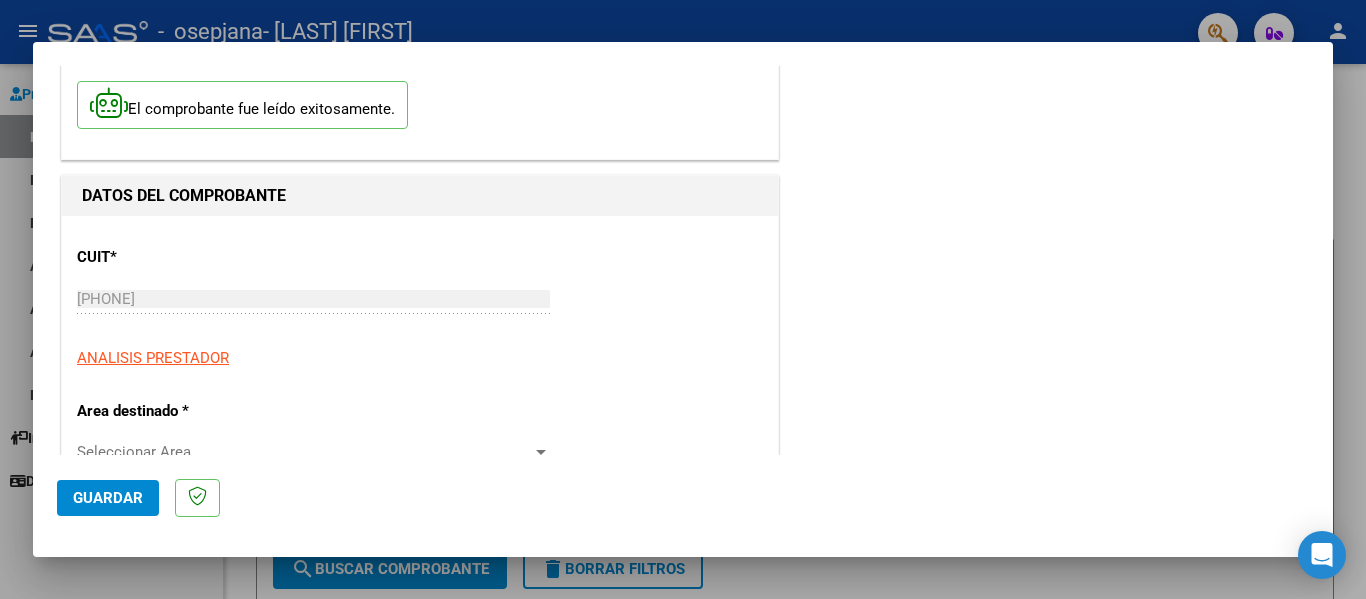 scroll, scrollTop: 200, scrollLeft: 0, axis: vertical 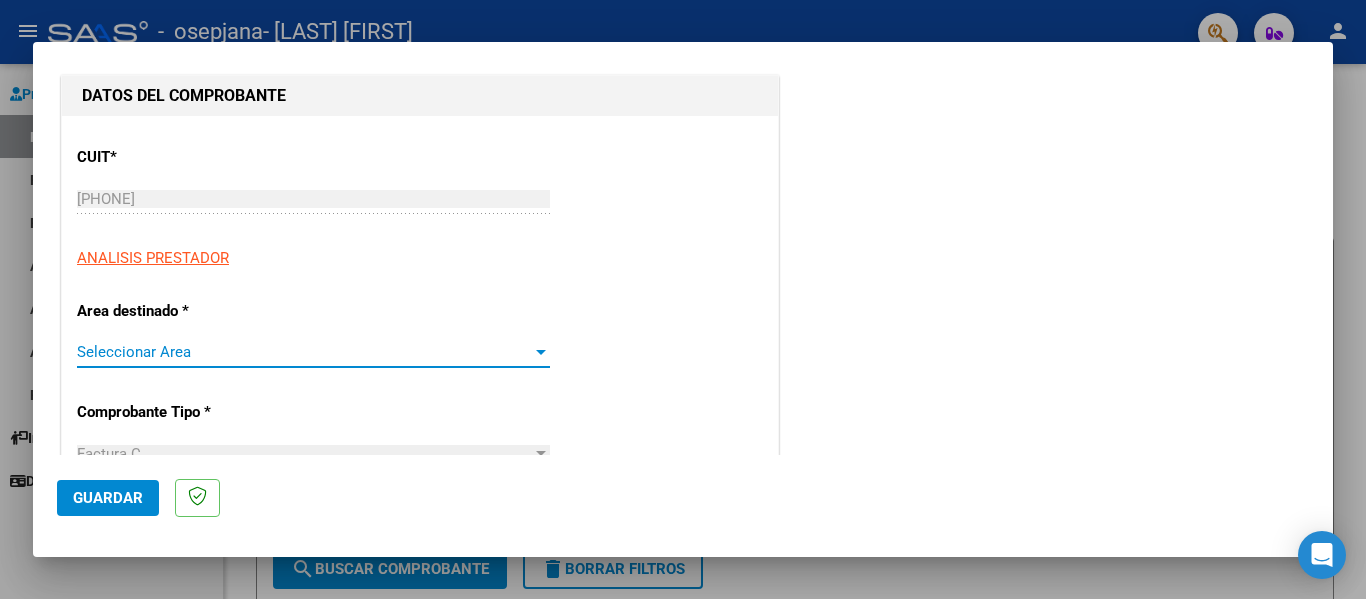 click on "Seleccionar Area" at bounding box center [304, 352] 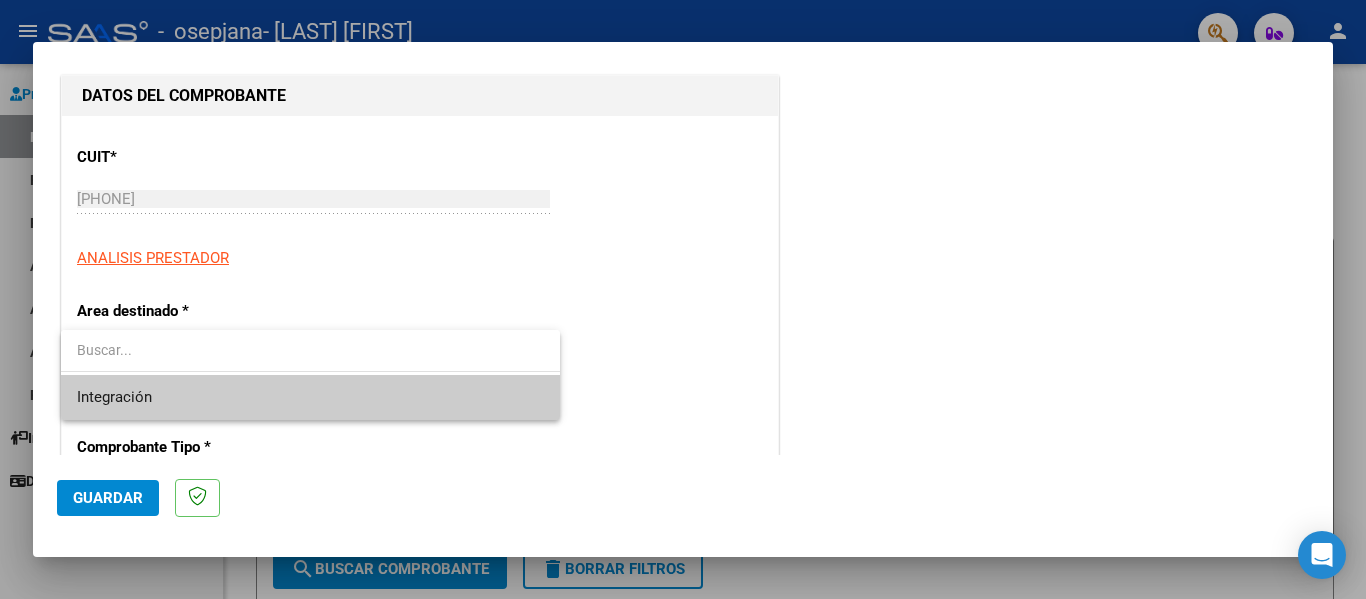 click on "Integración" at bounding box center [310, 397] 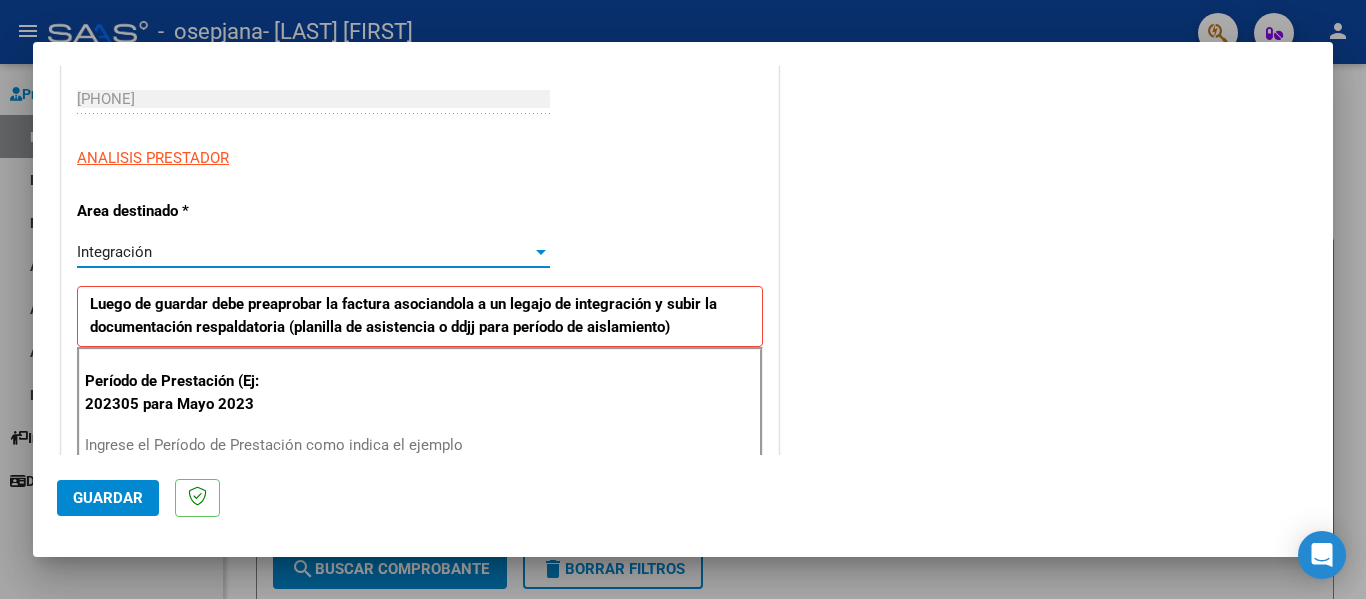 scroll, scrollTop: 400, scrollLeft: 0, axis: vertical 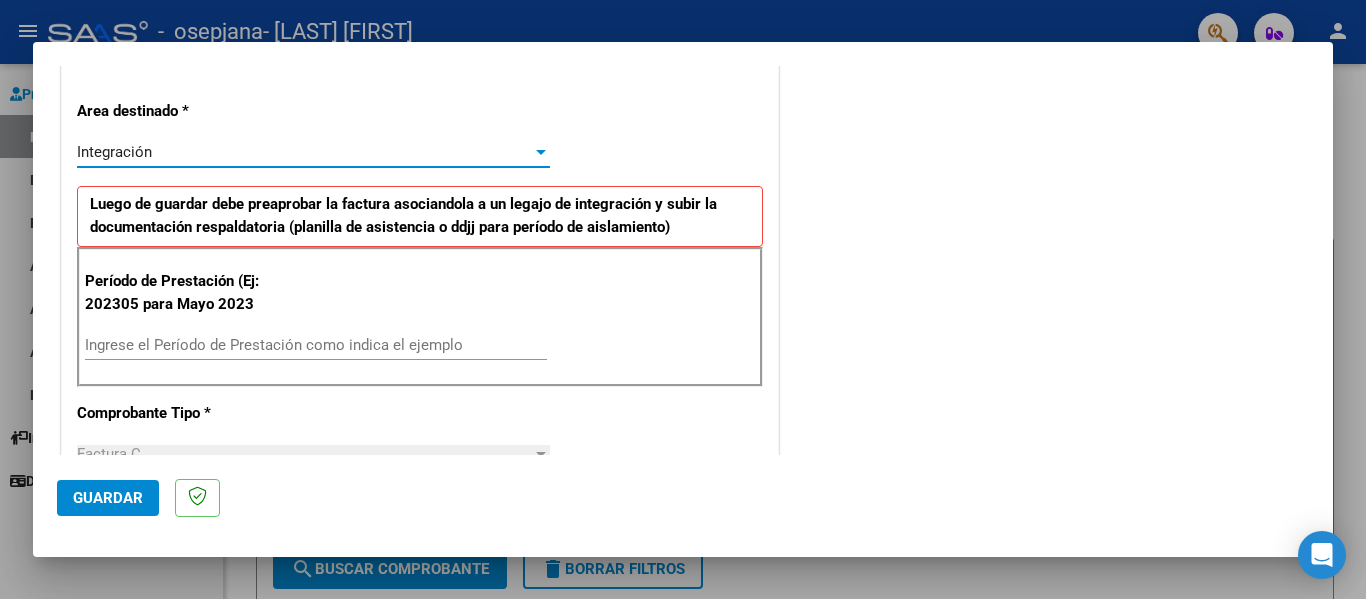 click on "Ingrese el Período de Prestación como indica el ejemplo" at bounding box center (316, 345) 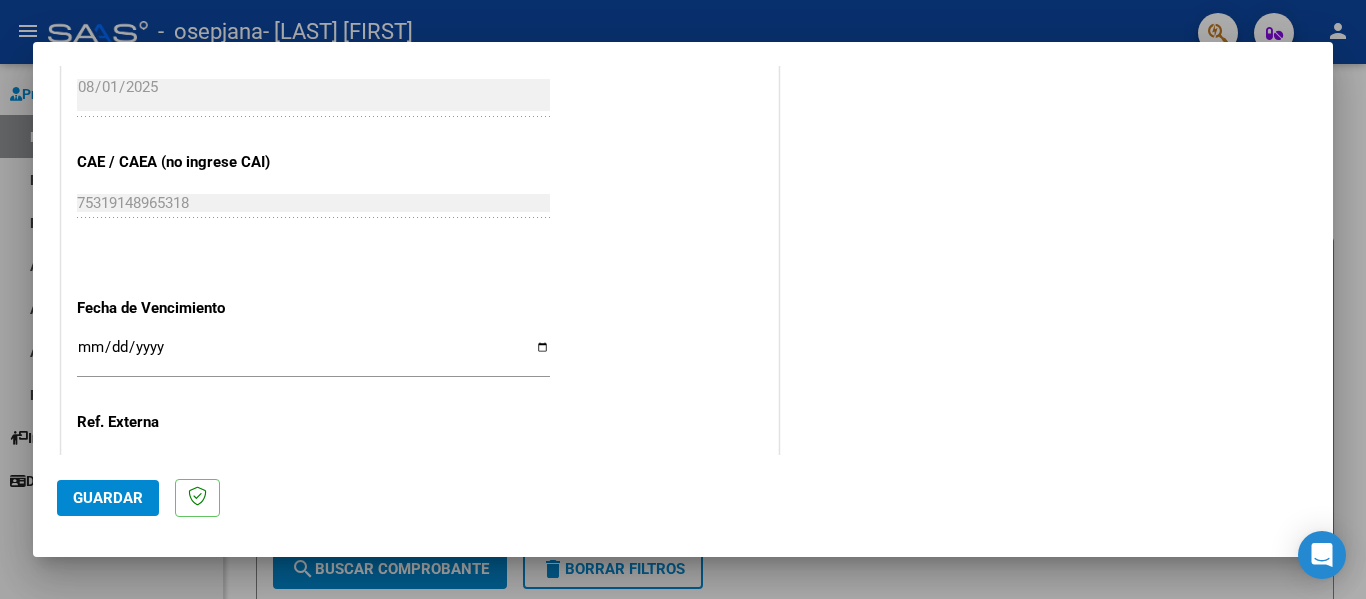 scroll, scrollTop: 1200, scrollLeft: 0, axis: vertical 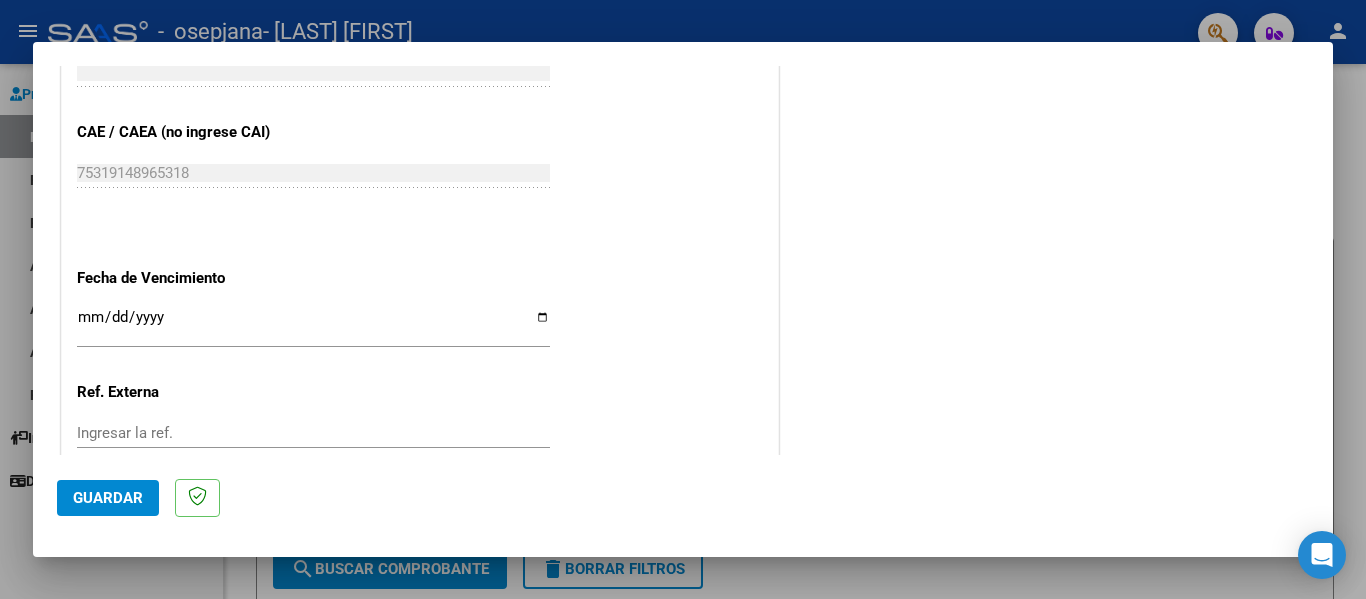 type on "202507" 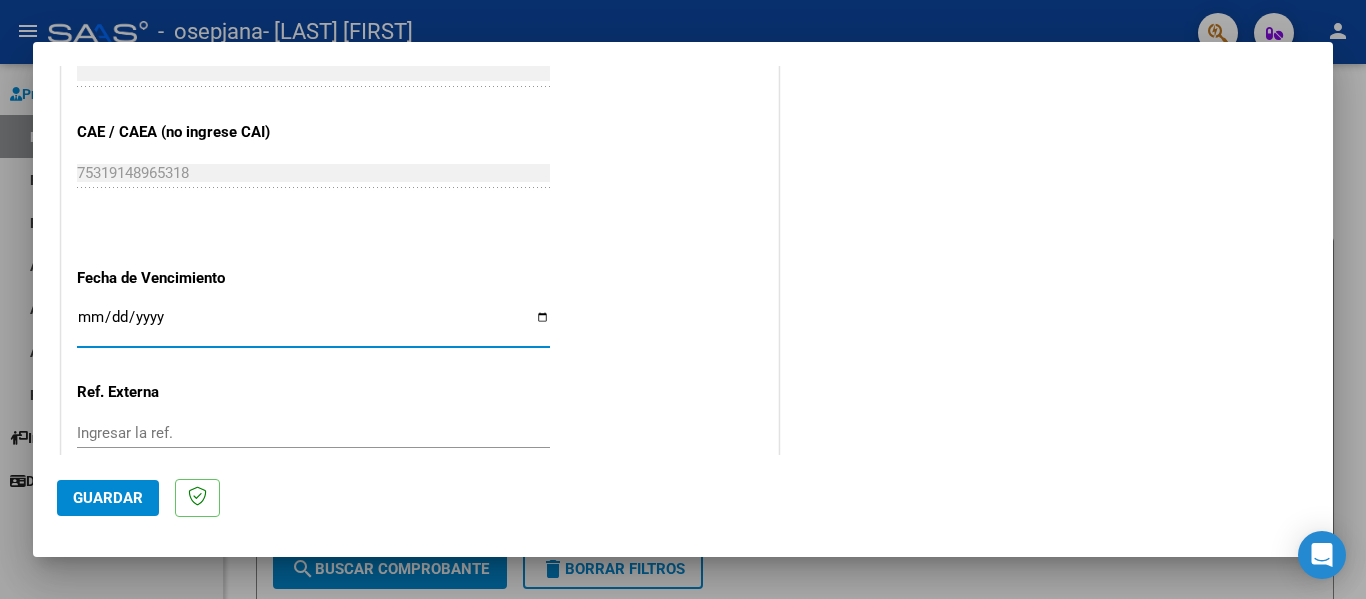 click on "Ingresar la fecha" at bounding box center [313, 325] 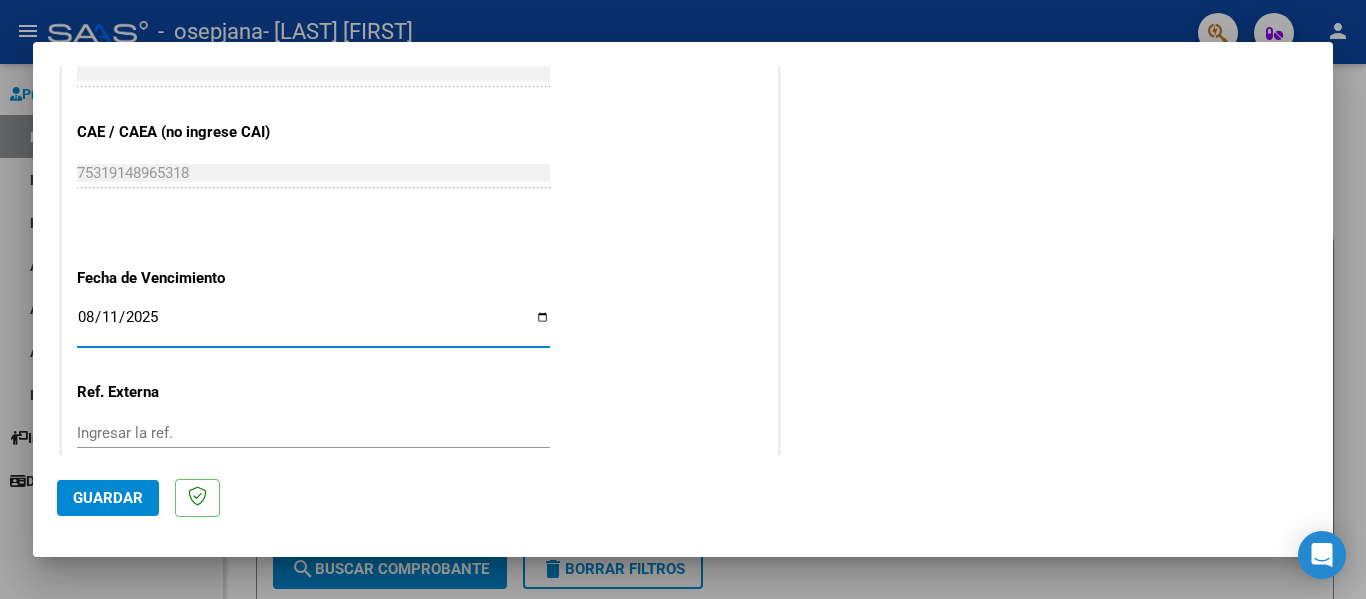 click on "Guardar" 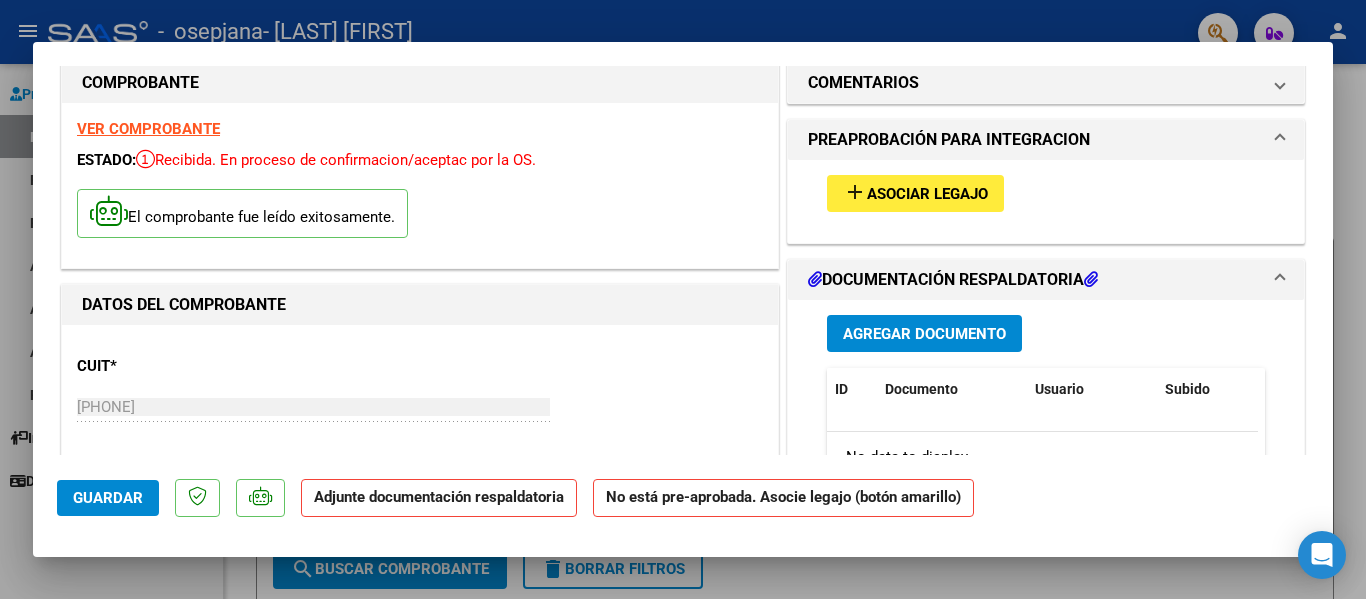 scroll, scrollTop: 0, scrollLeft: 0, axis: both 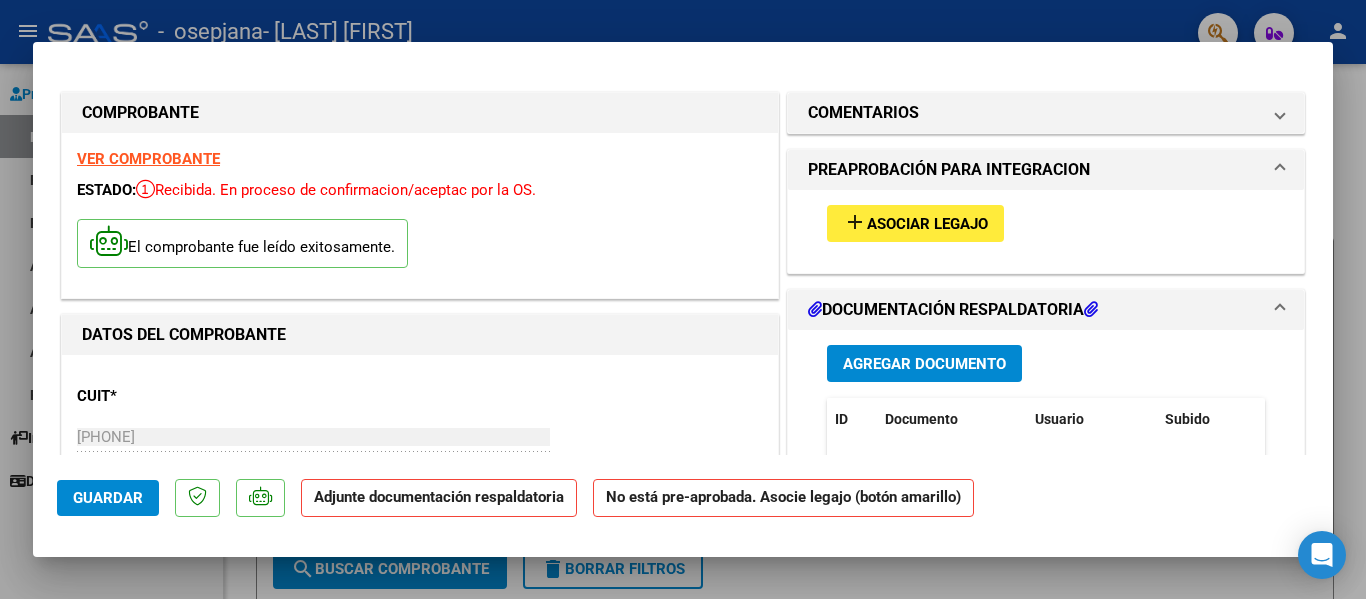 click on "Asociar Legajo" at bounding box center [927, 224] 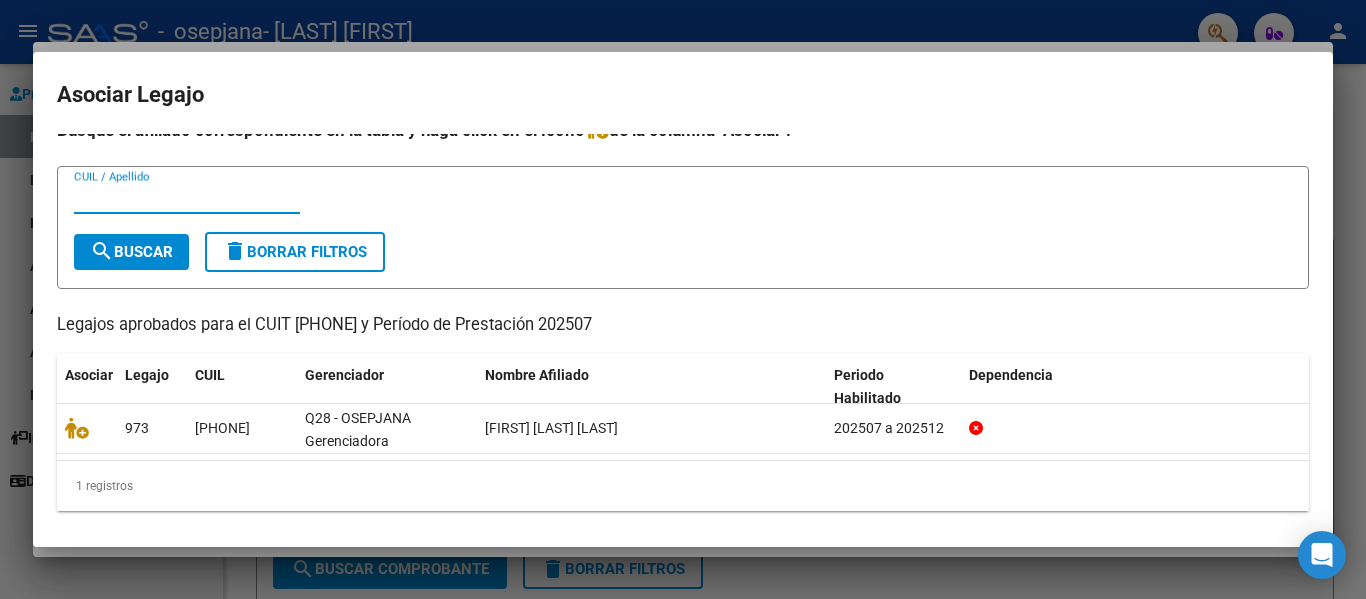 scroll, scrollTop: 21, scrollLeft: 0, axis: vertical 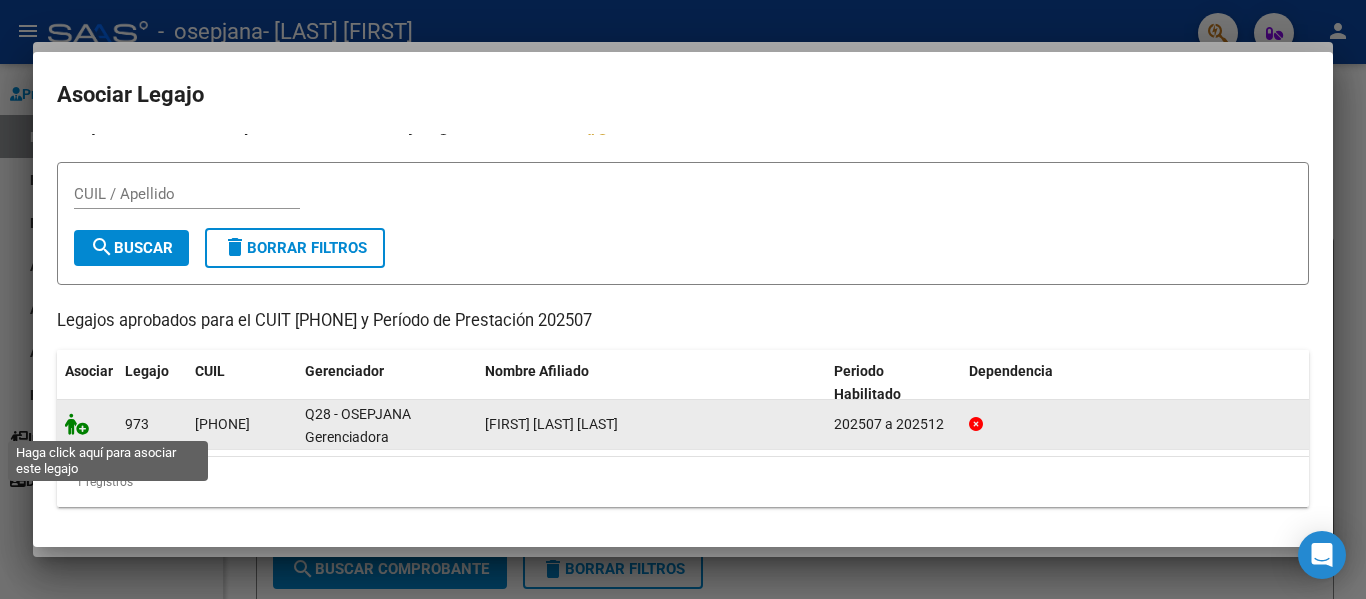 click 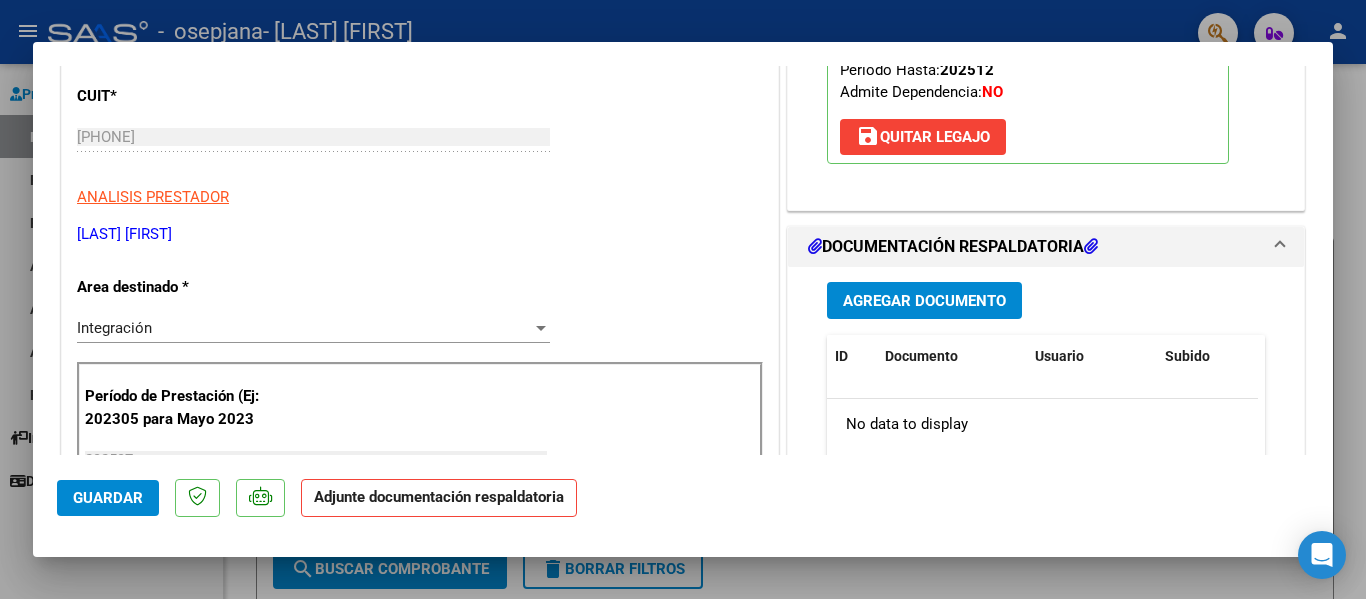 scroll, scrollTop: 400, scrollLeft: 0, axis: vertical 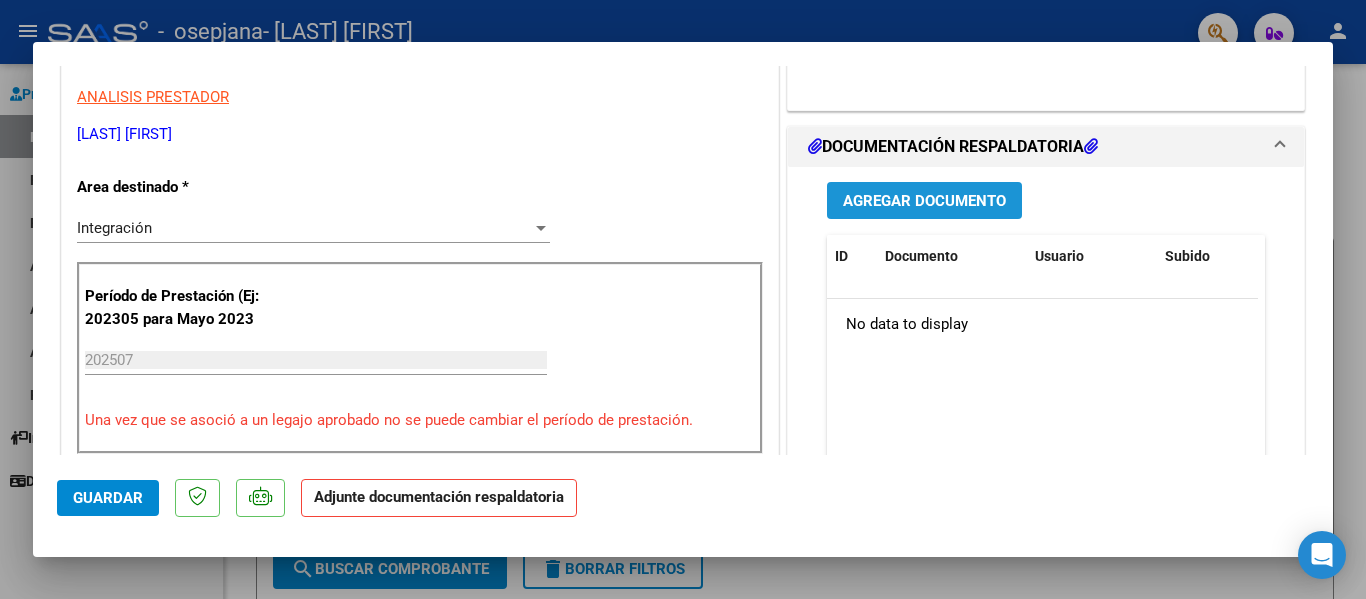 click on "Agregar Documento" at bounding box center (924, 201) 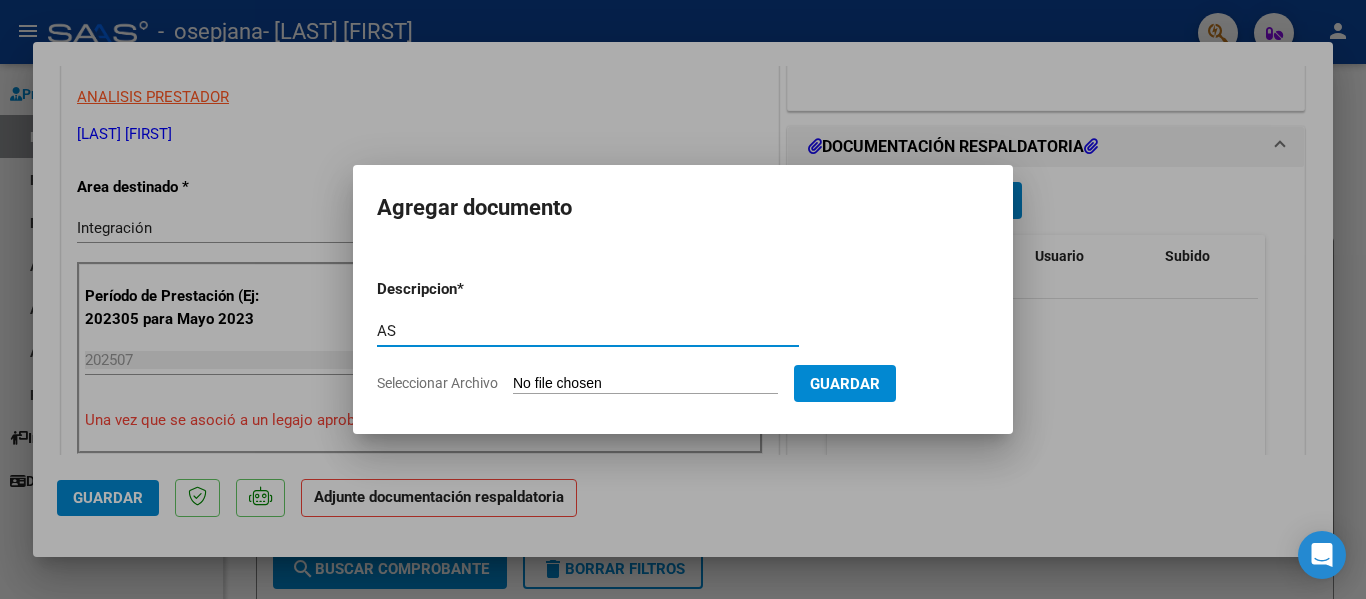type on "A" 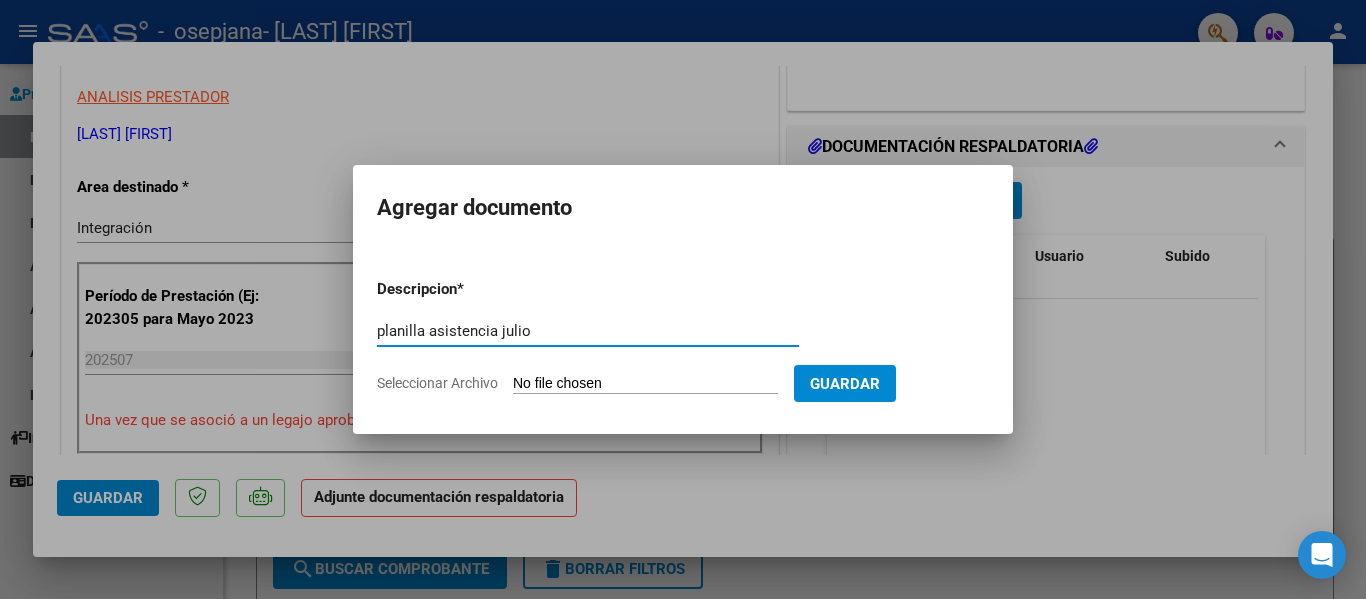 type on "planilla asistencia julio" 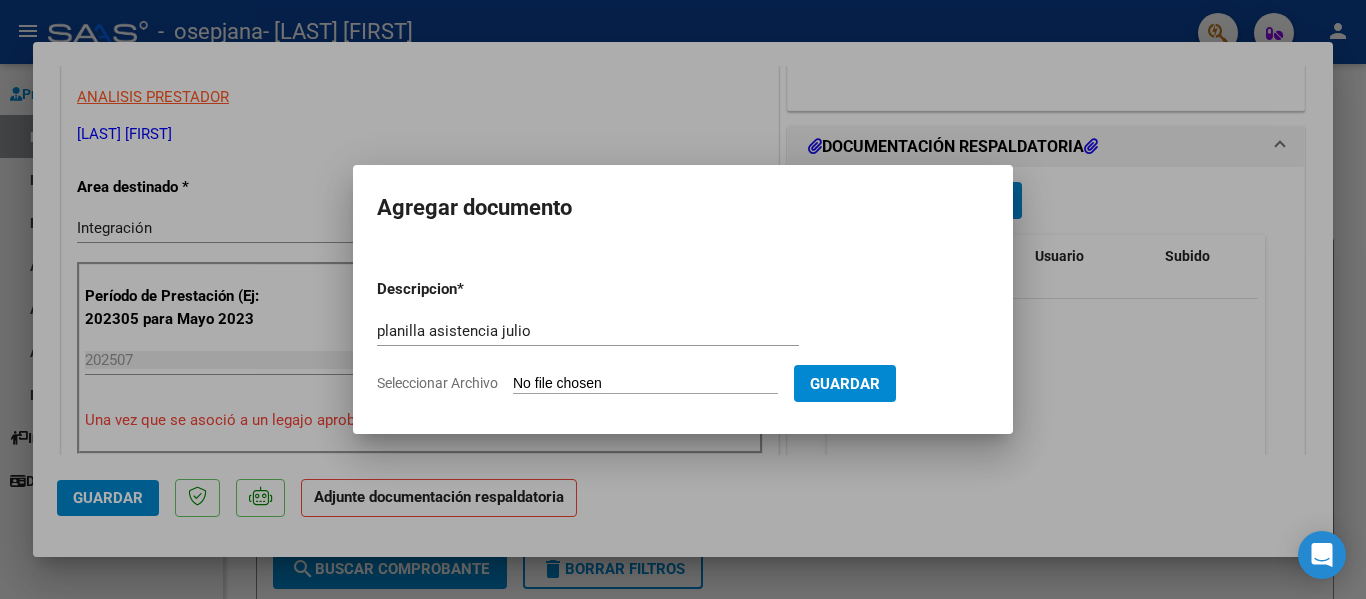 type on "C:\fakepath\[FIRST] [LAST] .pdf" 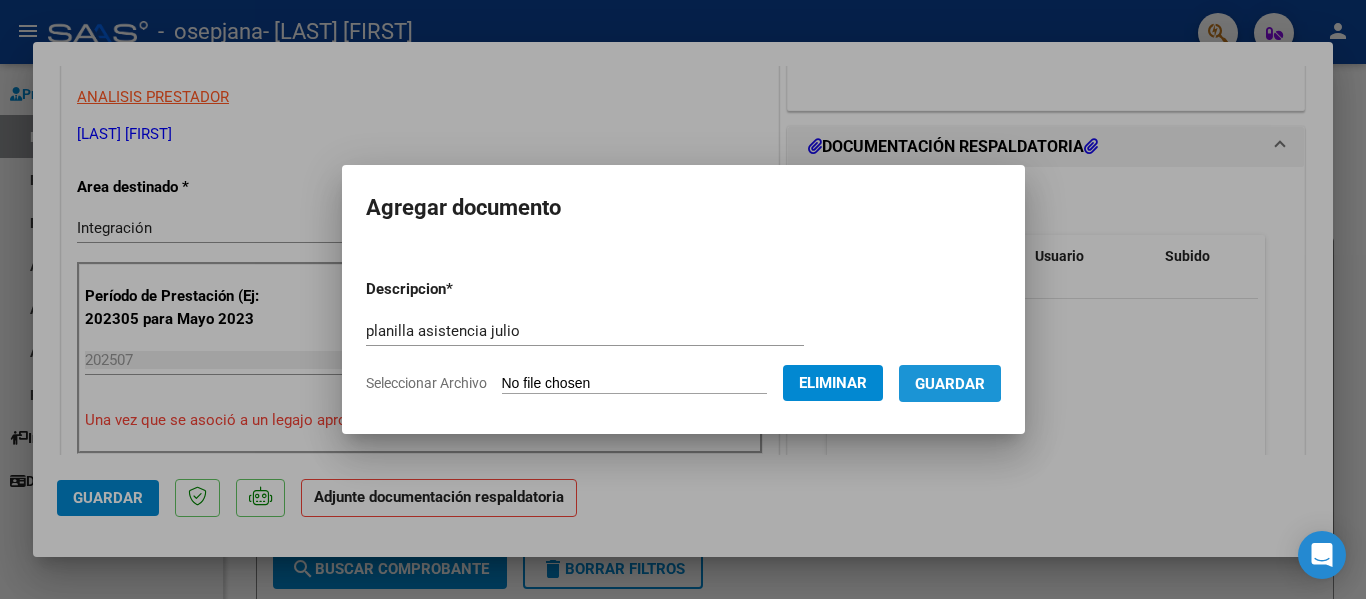 click on "Guardar" at bounding box center [950, 384] 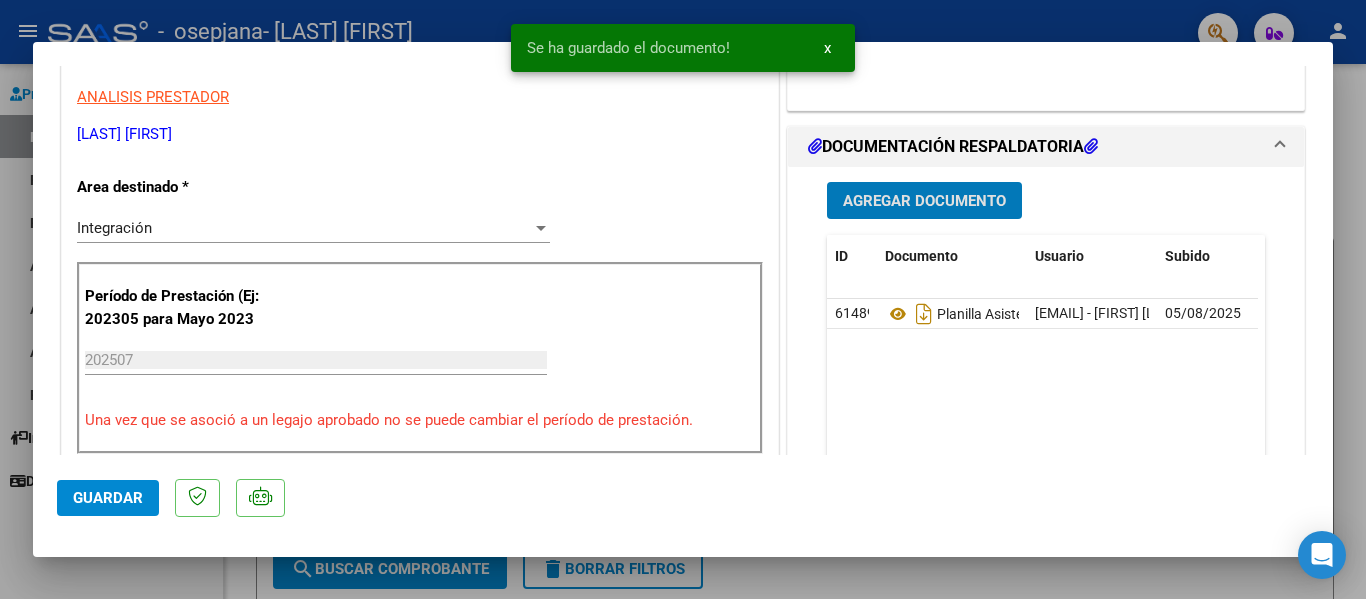 click on "Agregar Documento" at bounding box center (924, 201) 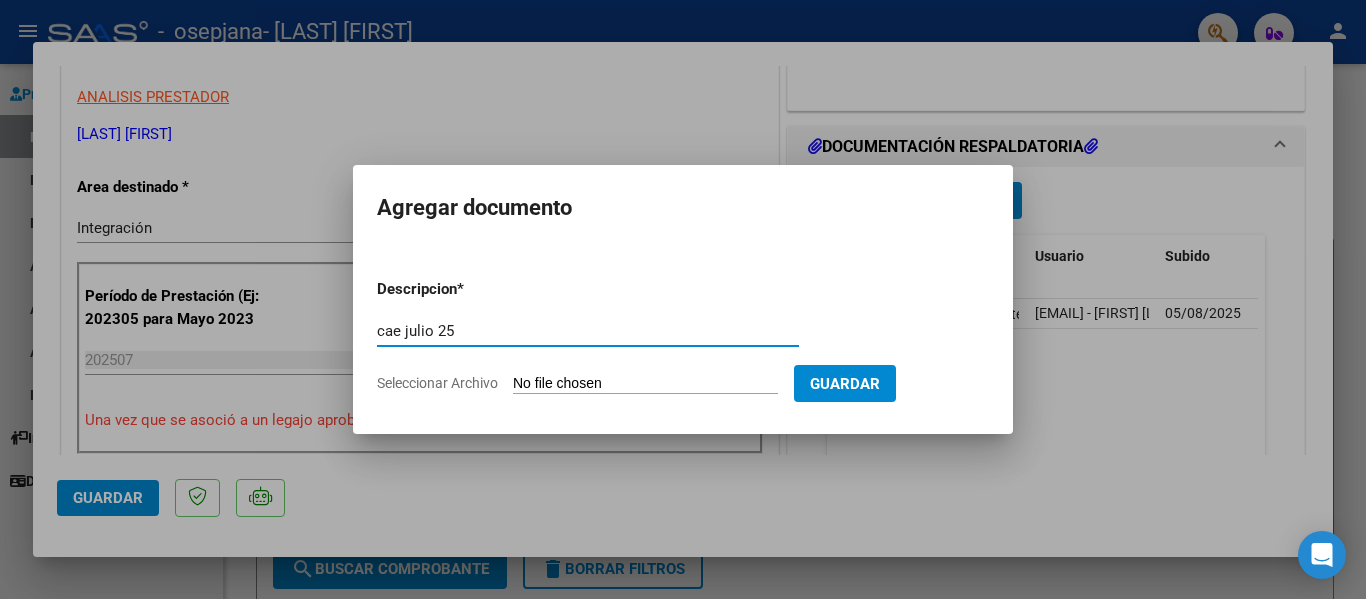 type on "cae julio 25" 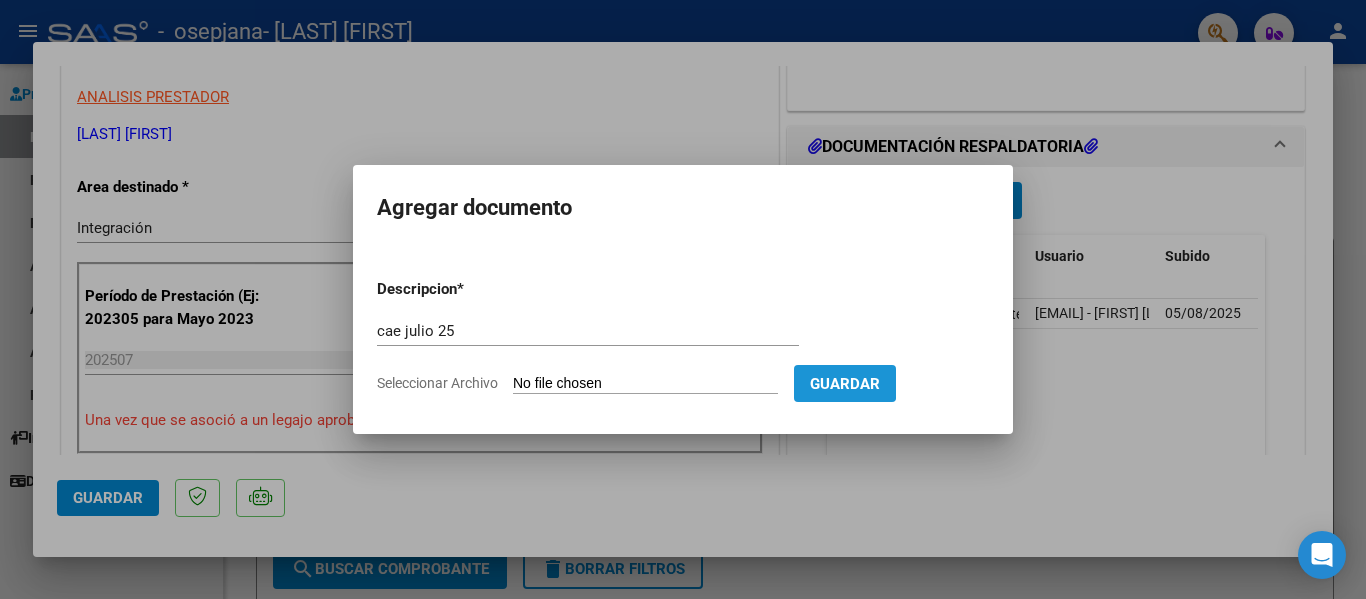 click on "Guardar" at bounding box center (845, 384) 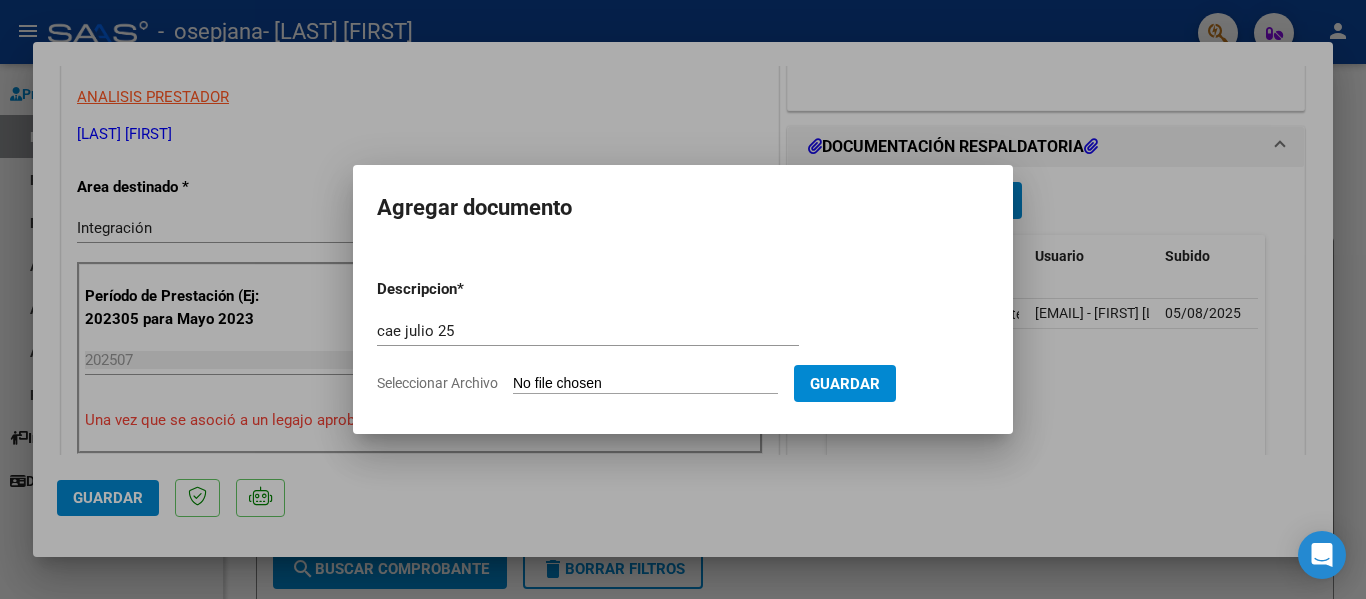 click on "Descripcion * cae julio 25 Escriba aquí una descripcion Seleccionar Archivo Guardar" at bounding box center (683, 336) 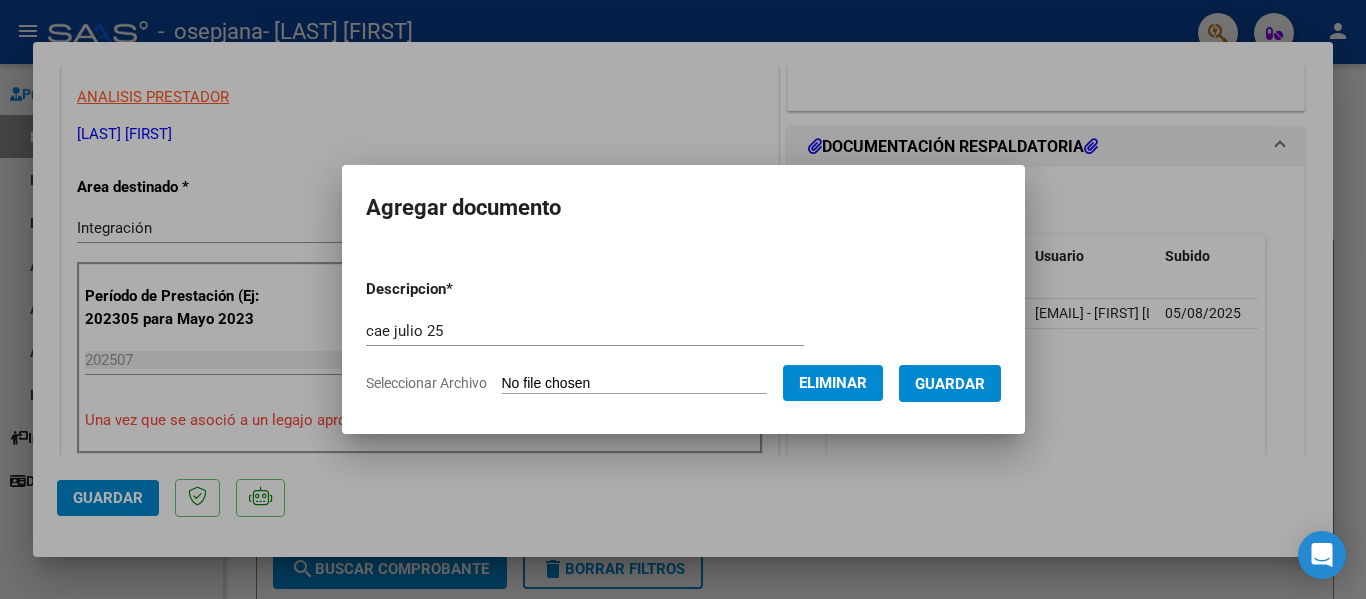 click on "Guardar" at bounding box center [950, 384] 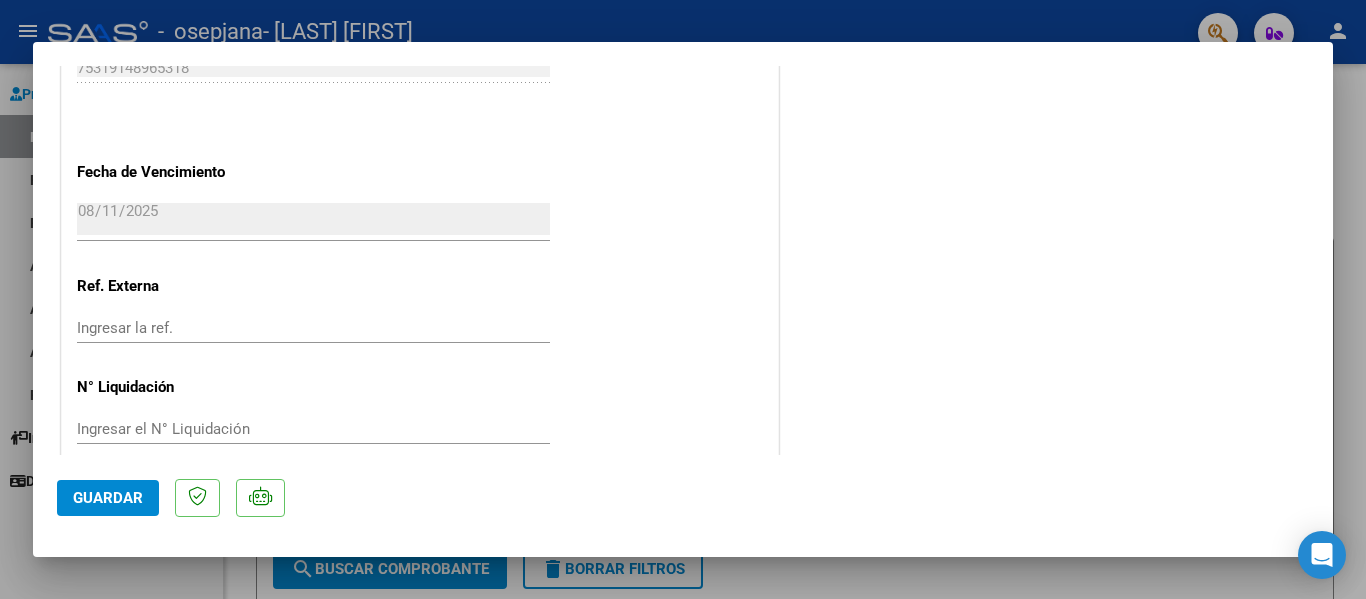 scroll, scrollTop: 1401, scrollLeft: 0, axis: vertical 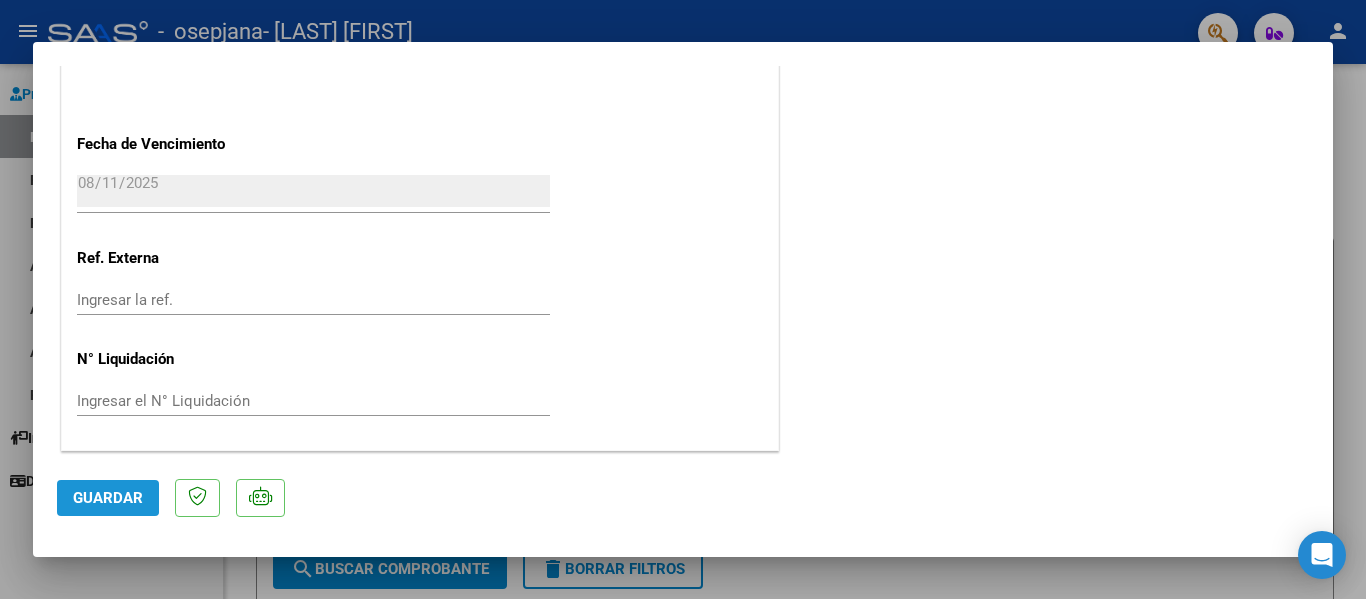 click on "Guardar" 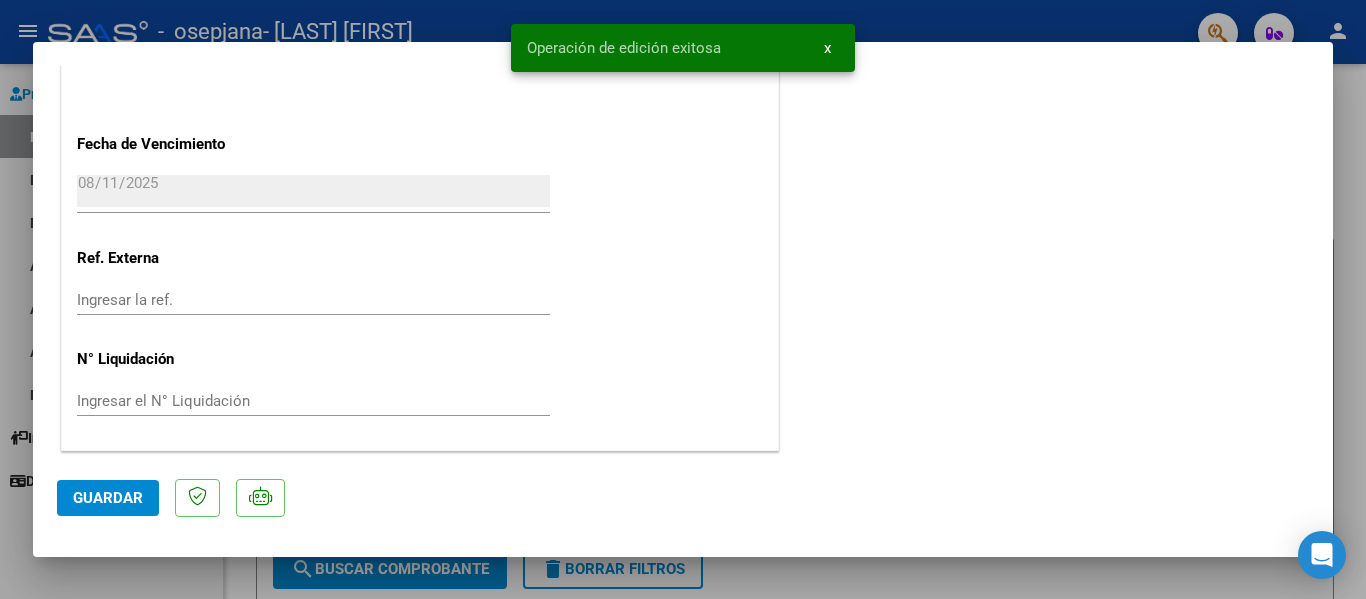 click at bounding box center (683, 299) 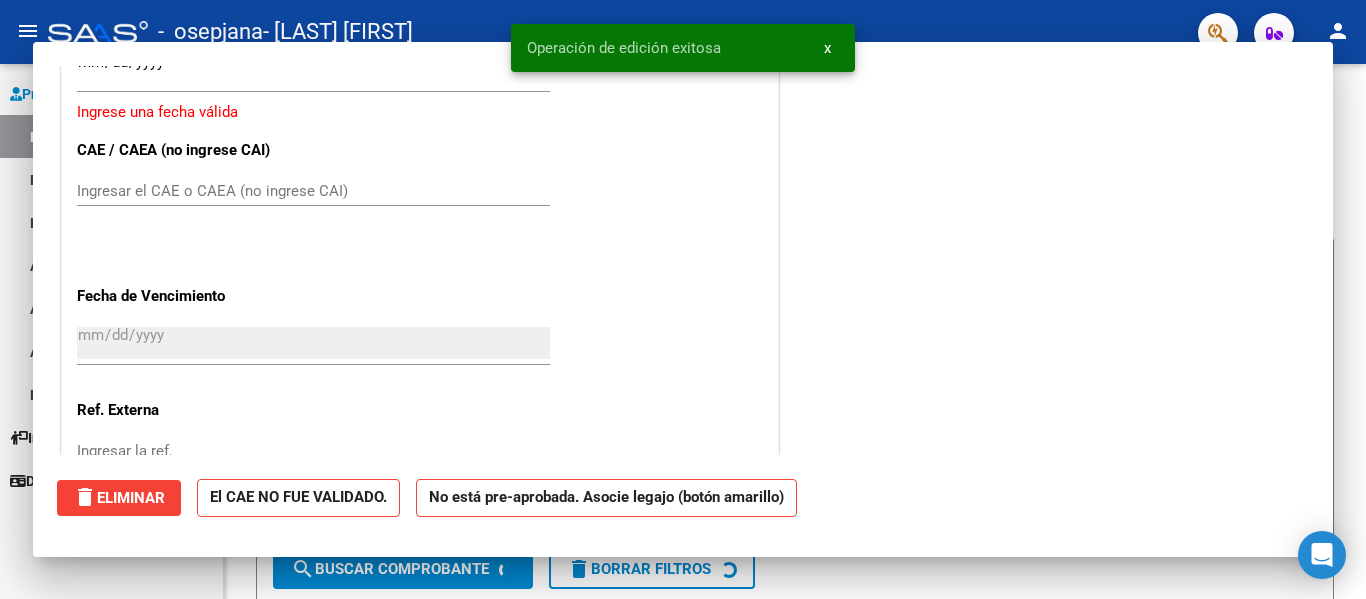 scroll, scrollTop: 1553, scrollLeft: 0, axis: vertical 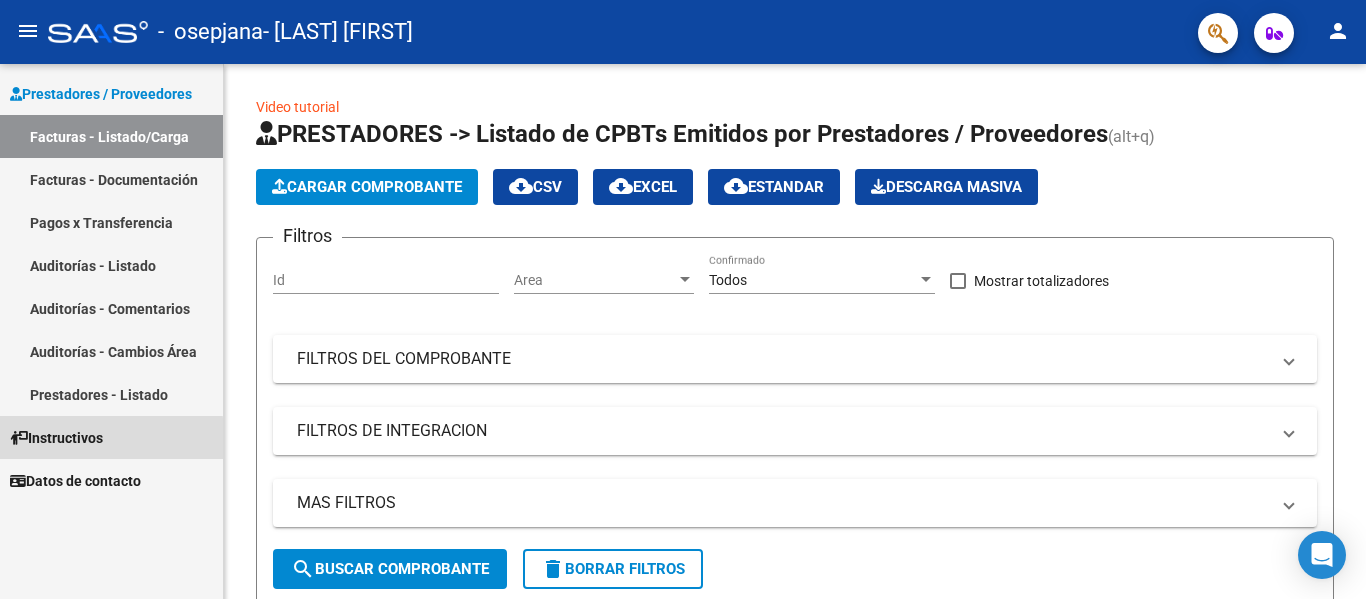 click on "Instructivos" at bounding box center [56, 438] 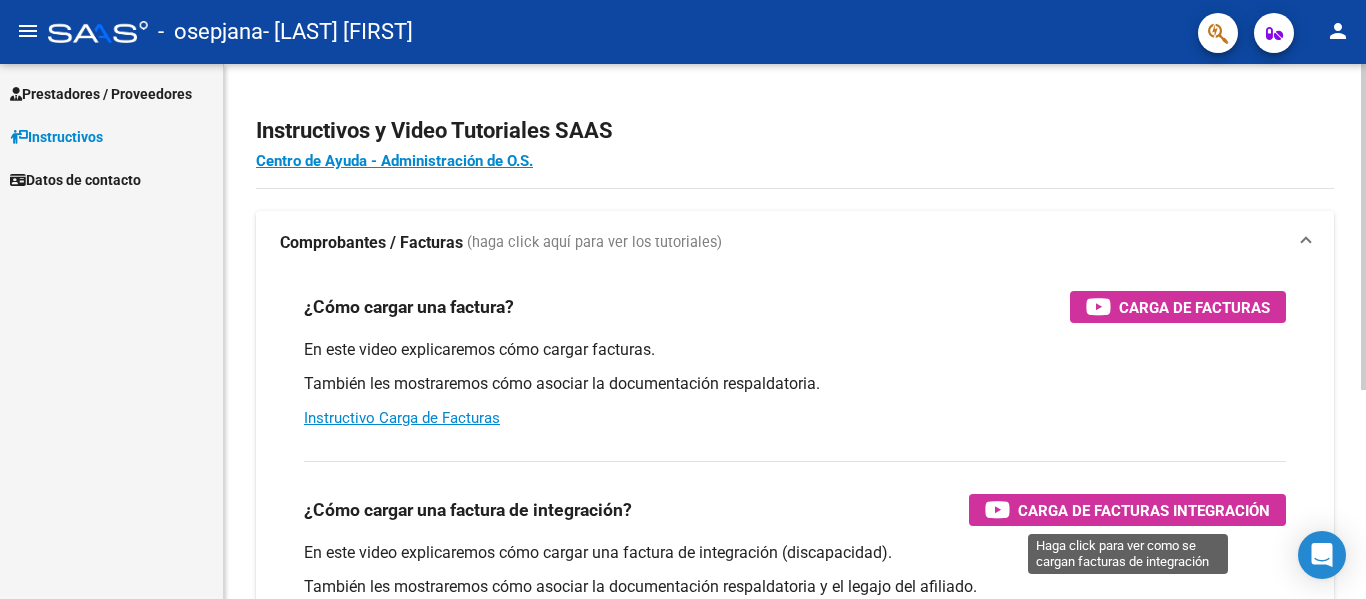 click on "Carga de Facturas Integración" at bounding box center [1144, 510] 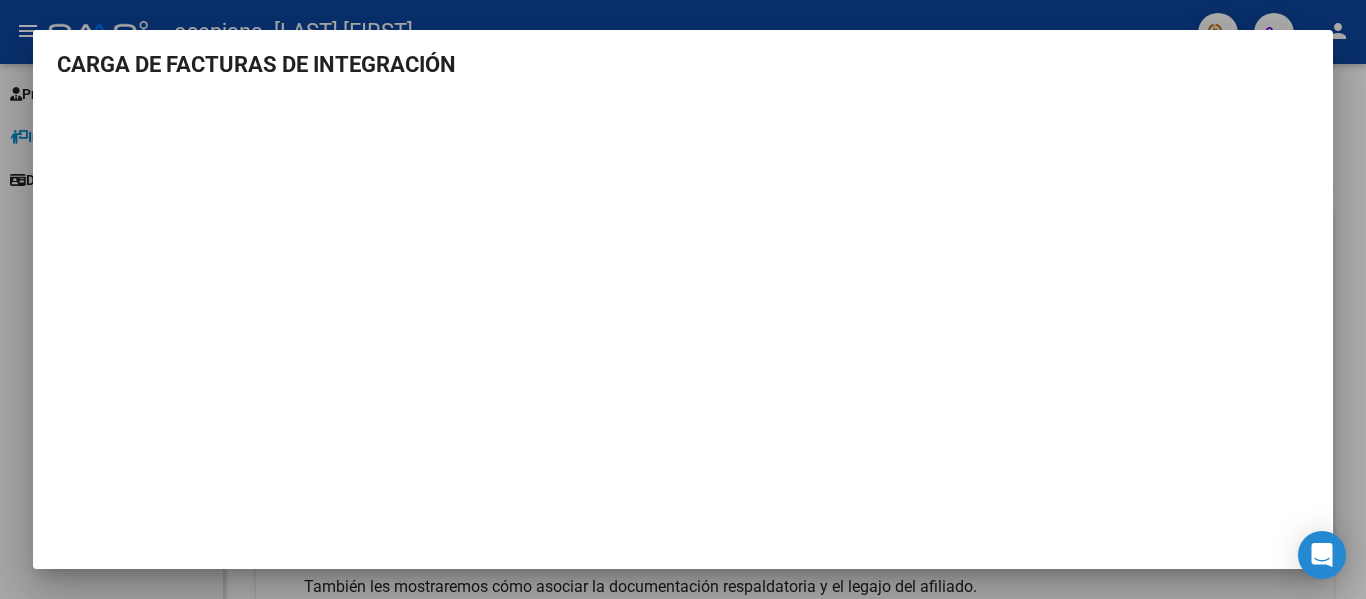 scroll, scrollTop: 9, scrollLeft: 0, axis: vertical 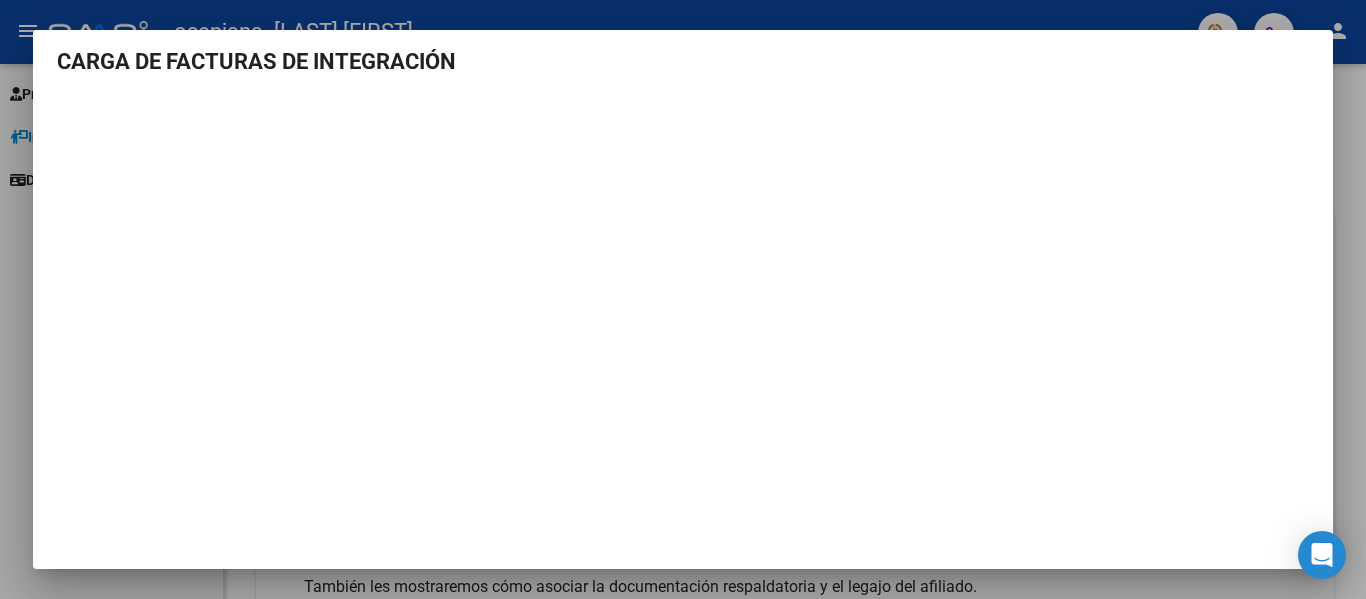 click at bounding box center (683, 299) 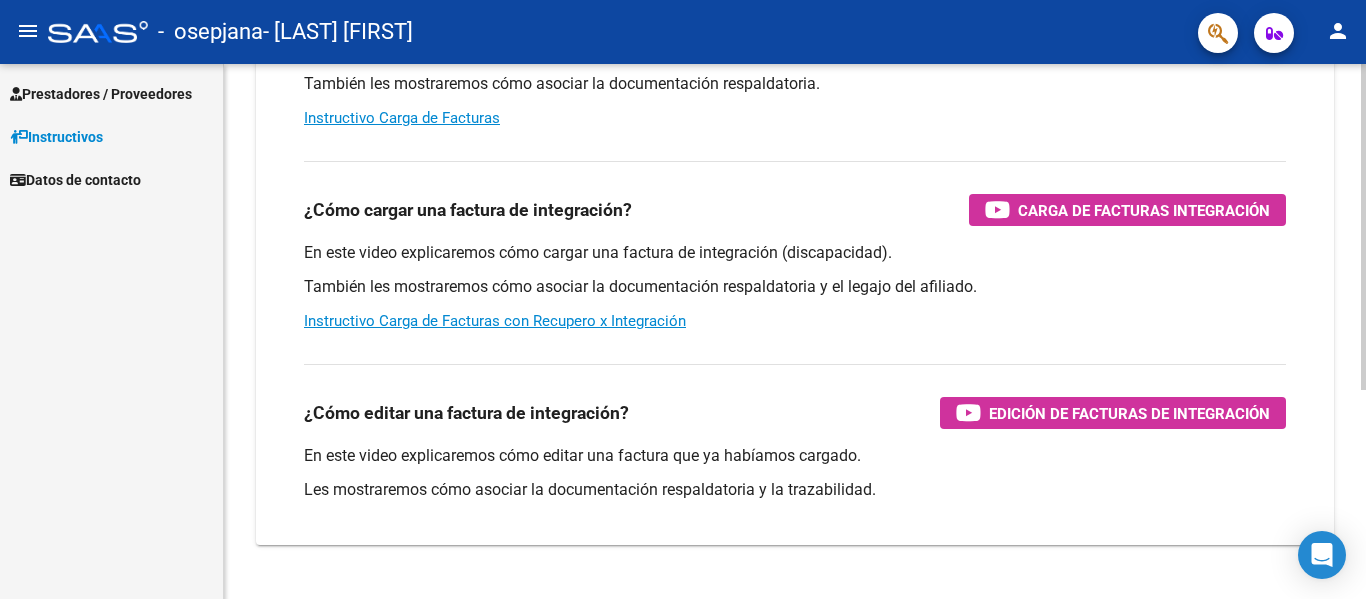 scroll, scrollTop: 342, scrollLeft: 0, axis: vertical 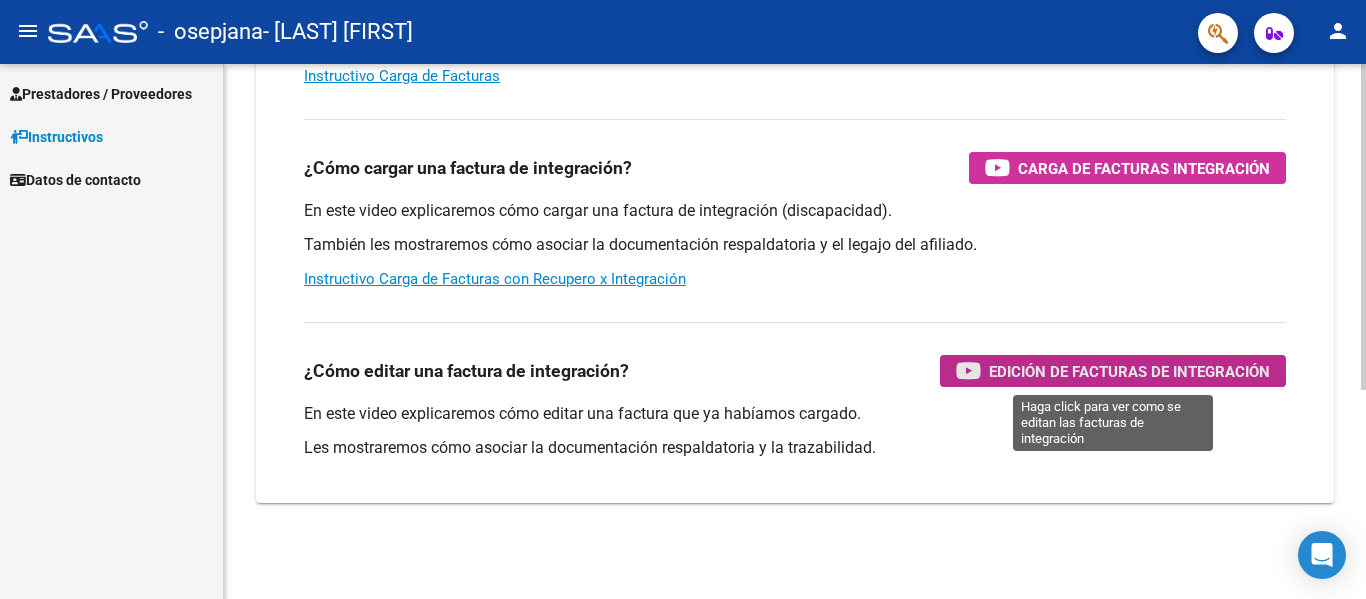 click on "Edición de Facturas de integración" at bounding box center (1129, 371) 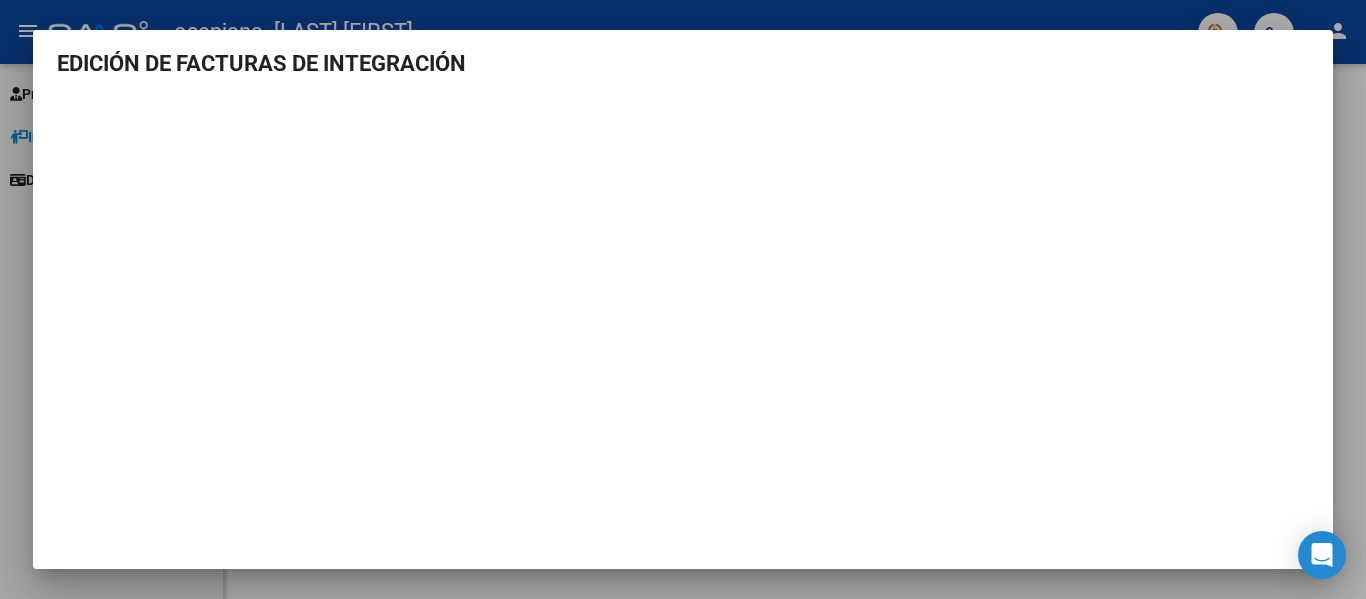 scroll, scrollTop: 9, scrollLeft: 0, axis: vertical 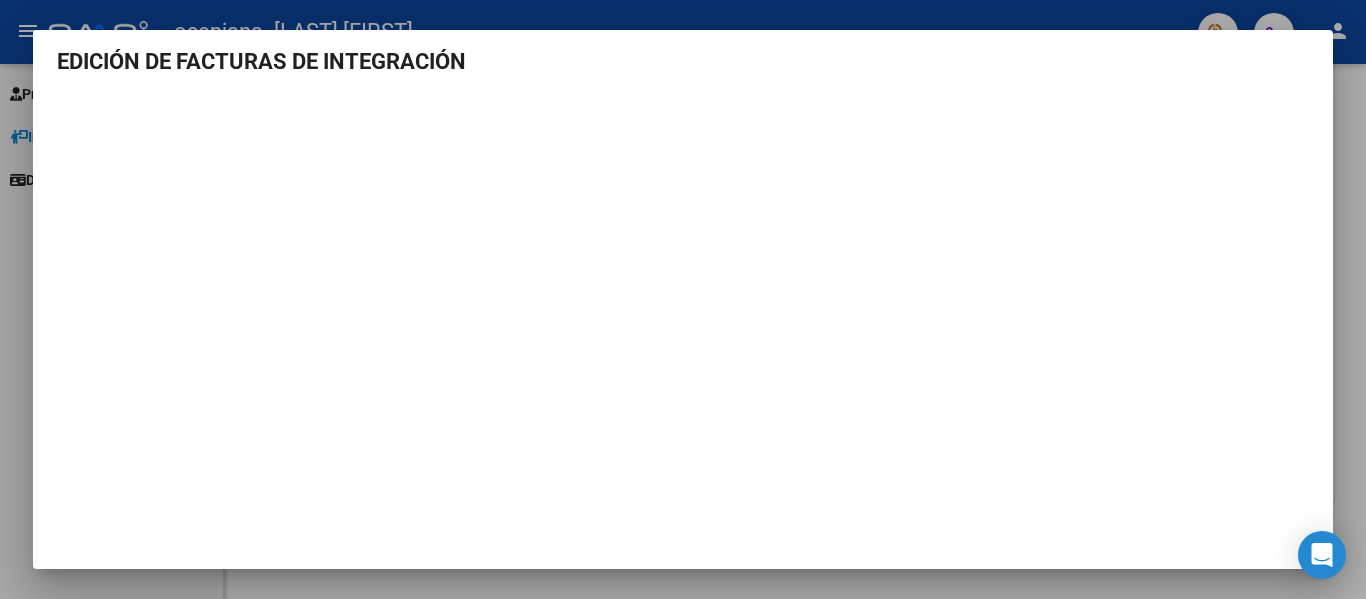 click at bounding box center [683, 299] 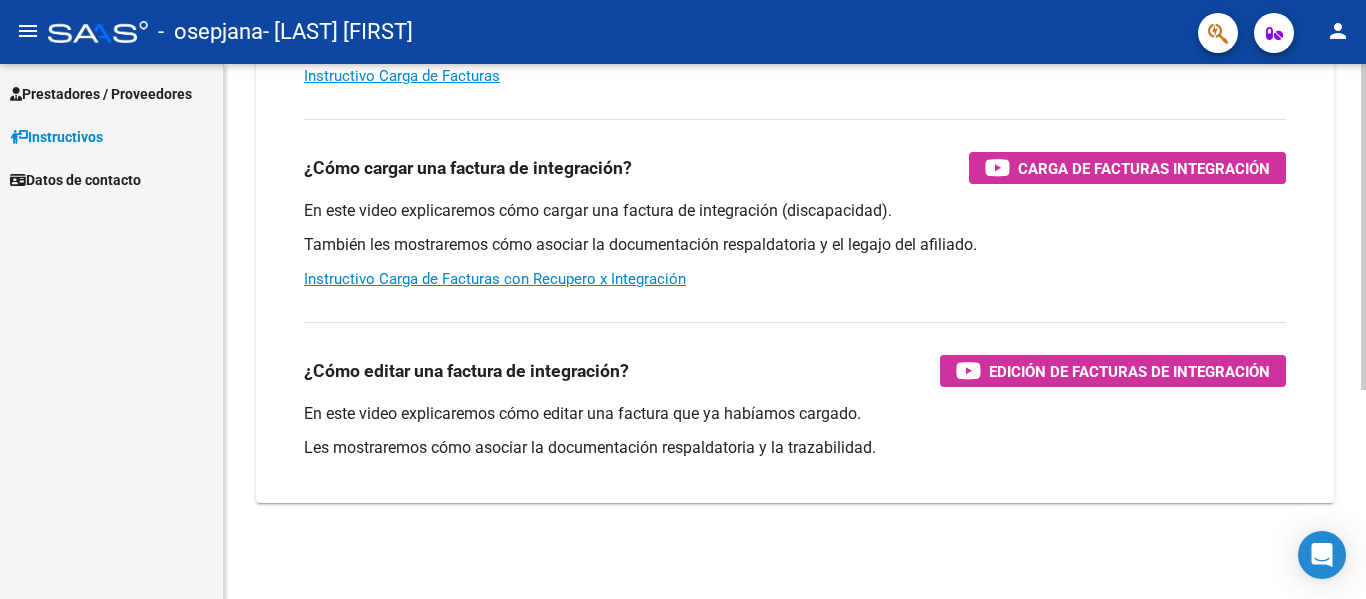 click on "Instructivos y Video Tutoriales SAAS Centro de Ayuda - Administración de O.S. Comprobantes / Facturas     (haga click aquí para ver los tutoriales) ¿Cómo cargar una factura?    Carga de Facturas En este video explicaremos cómo cargar facturas. También les mostraremos cómo asociar la documentación respaldatoria. Instructivo Carga de Facturas ¿Cómo cargar una factura de integración?    Carga de Facturas Integración En este video explicaremos cómo cargar una factura de integración (discapacidad). También les mostraremos cómo asociar la documentación respaldatoria y el legajo del afiliado. Instructivo Carga de Facturas con Recupero x Integración ¿Cómo editar una factura de integración?    Edición de Facturas de integración En este video explicaremos cómo editar una factura que ya habíamos cargado. Les mostraremos cómo asociar la documentación respaldatoria y la trazabilidad." 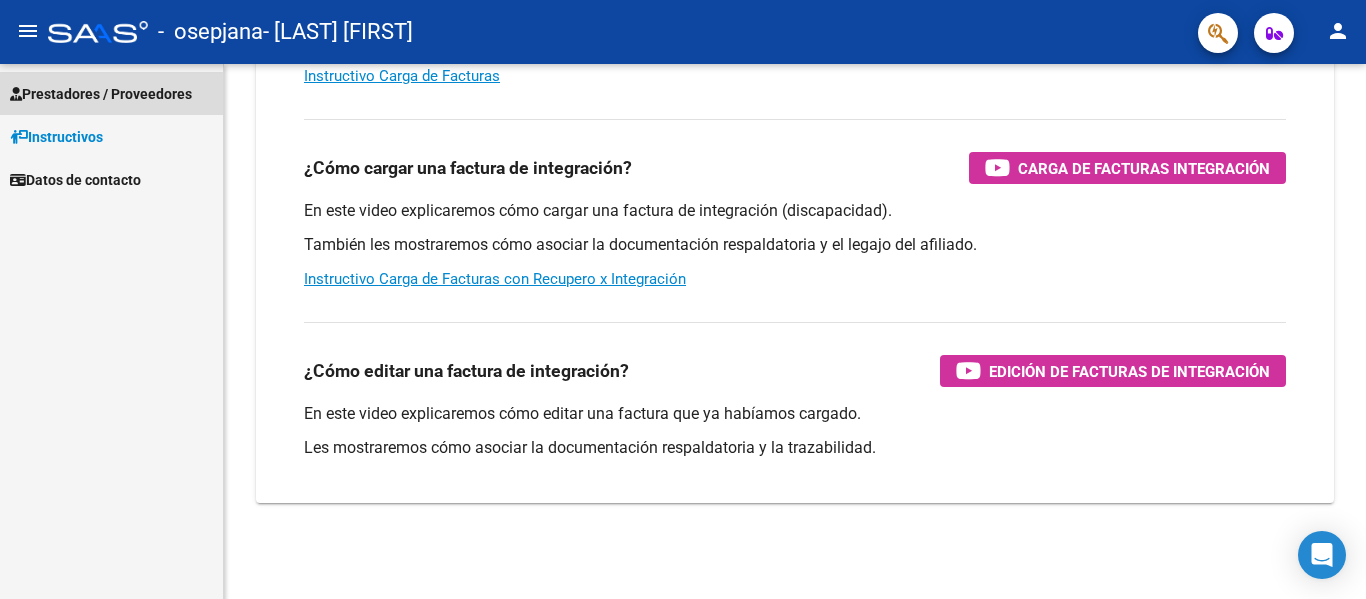 click on "Prestadores / Proveedores" at bounding box center (101, 94) 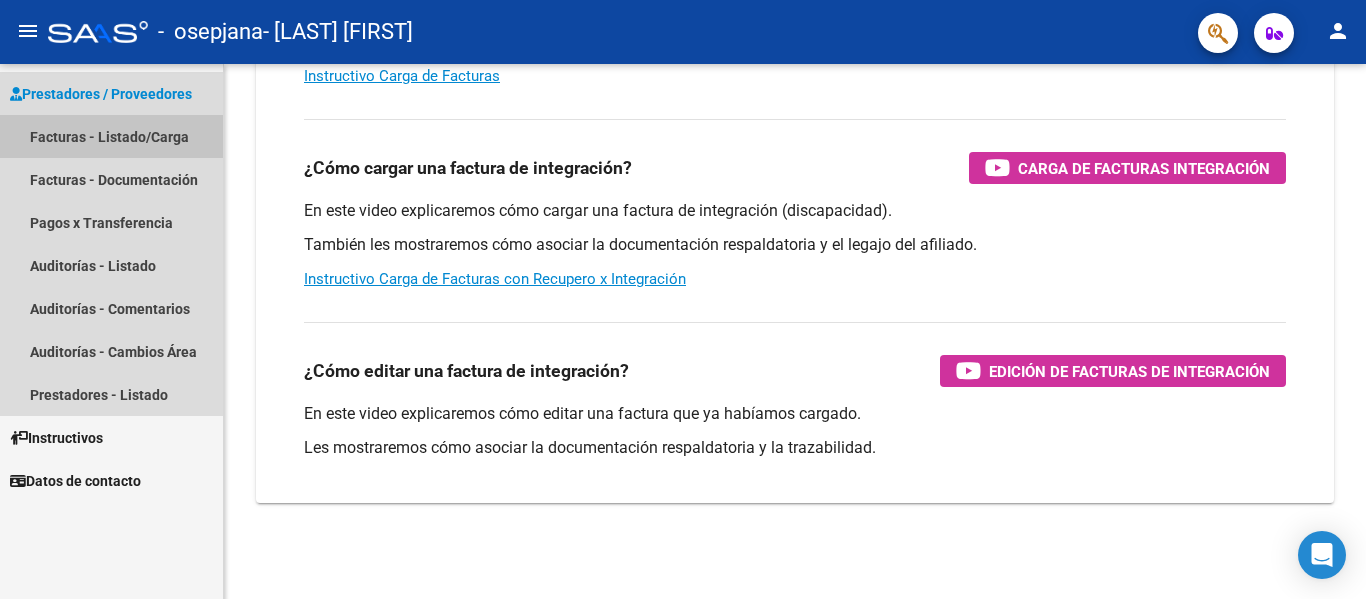 click on "Facturas - Listado/Carga" at bounding box center [111, 136] 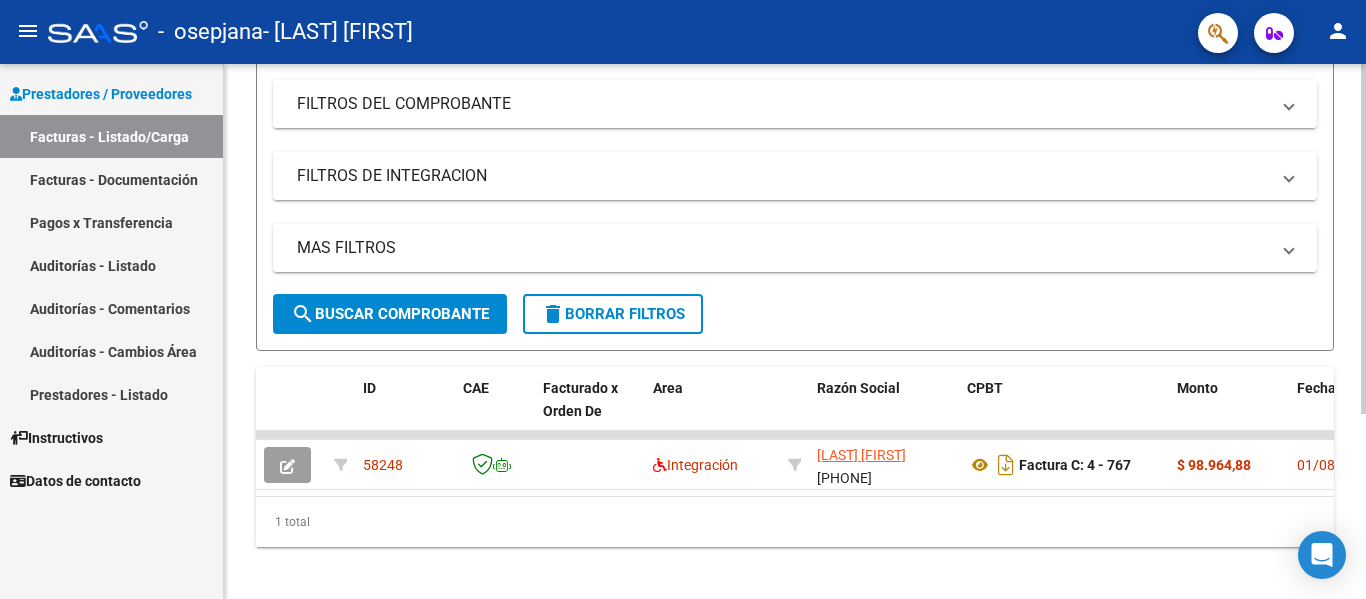 scroll, scrollTop: 283, scrollLeft: 0, axis: vertical 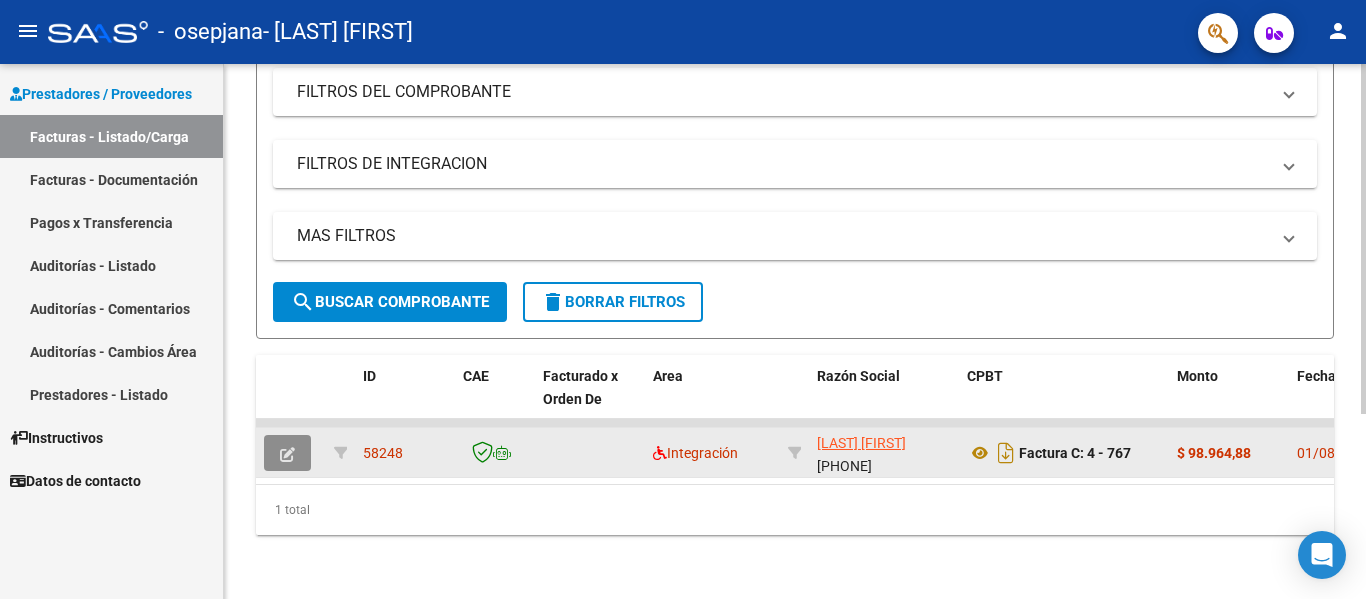 click 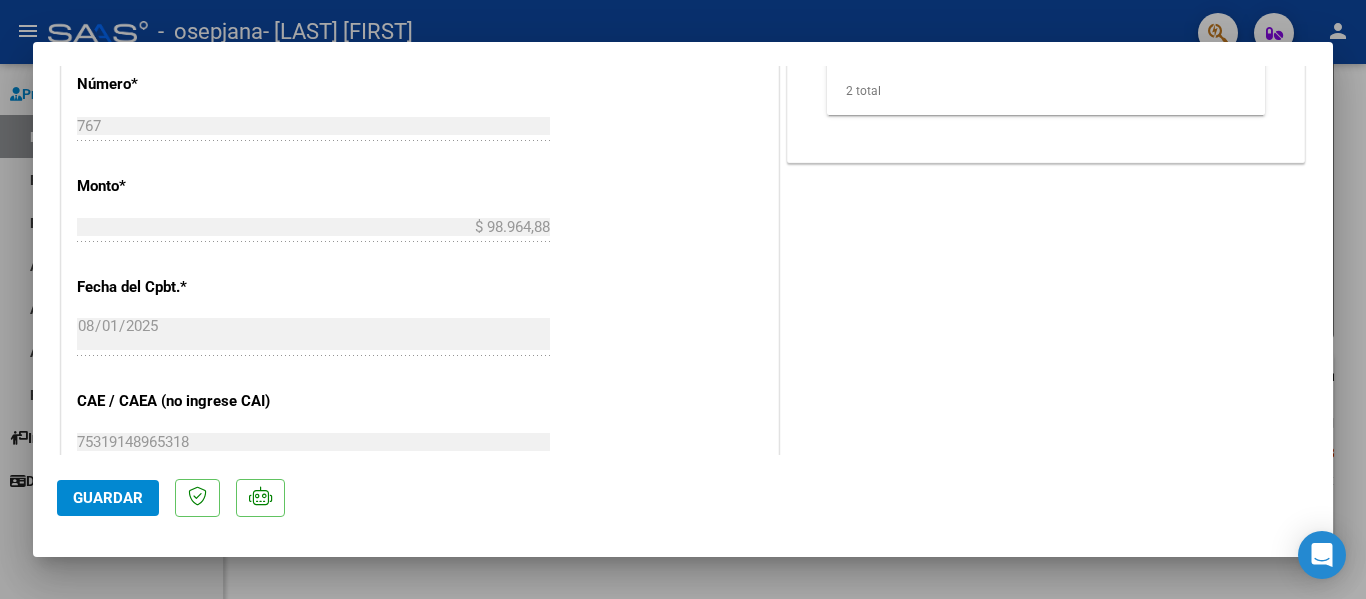 scroll, scrollTop: 1000, scrollLeft: 0, axis: vertical 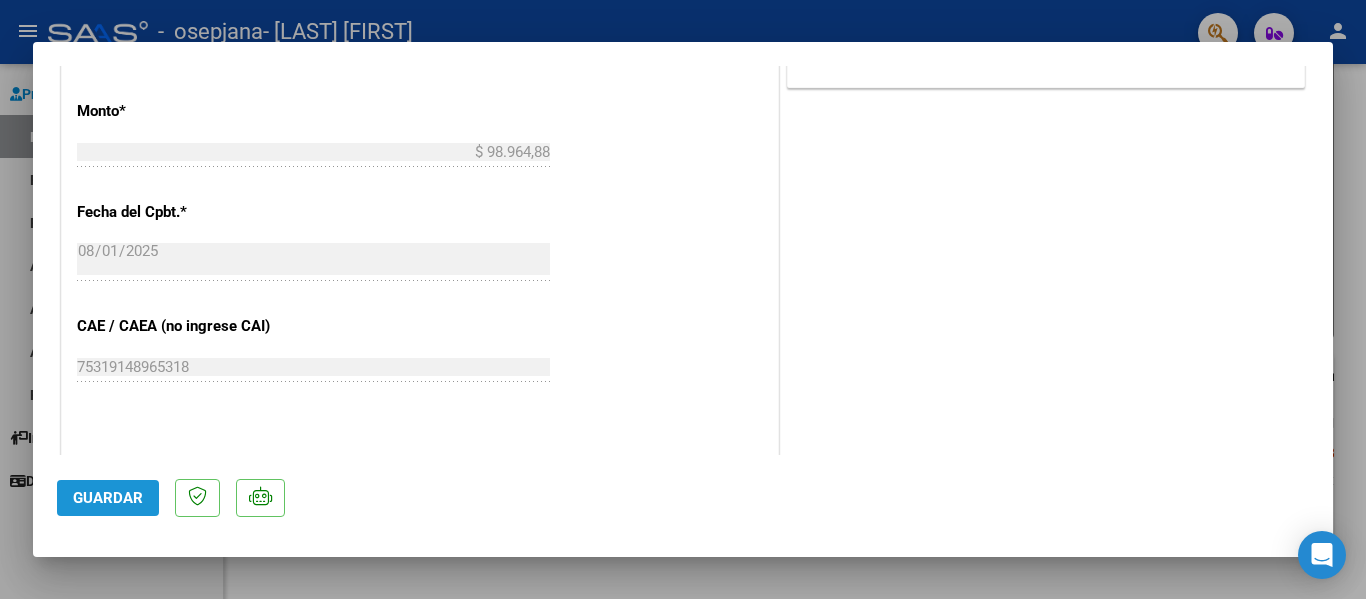 click on "Guardar" 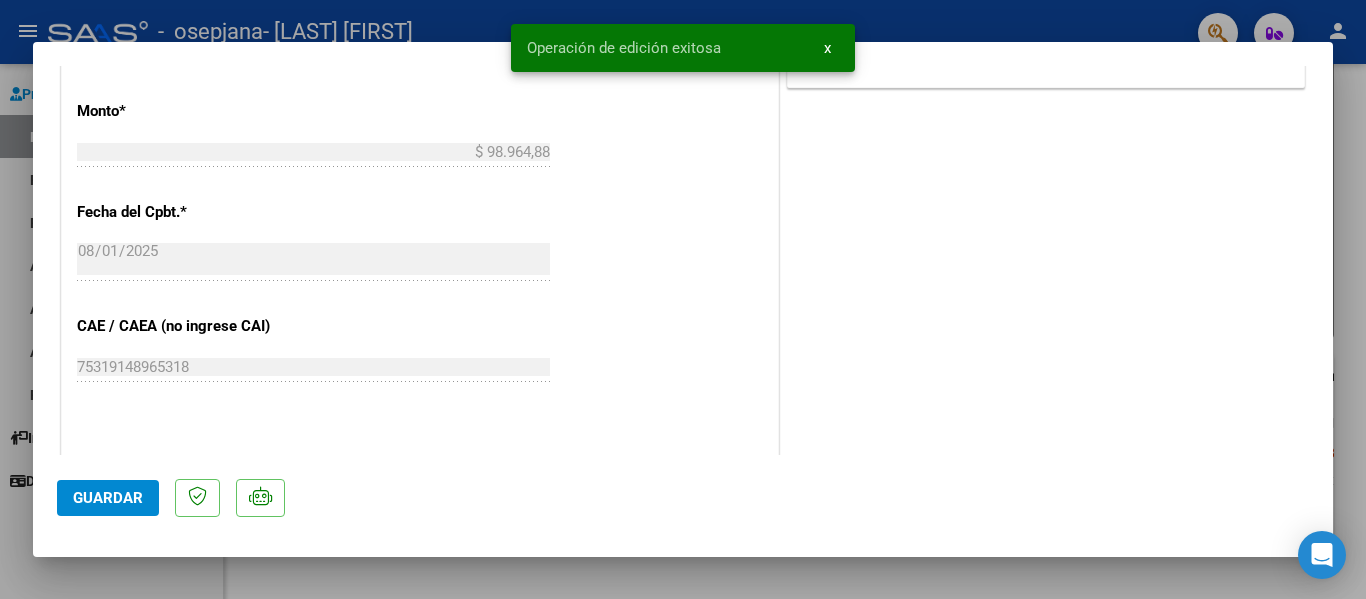 click on "x" at bounding box center (827, 48) 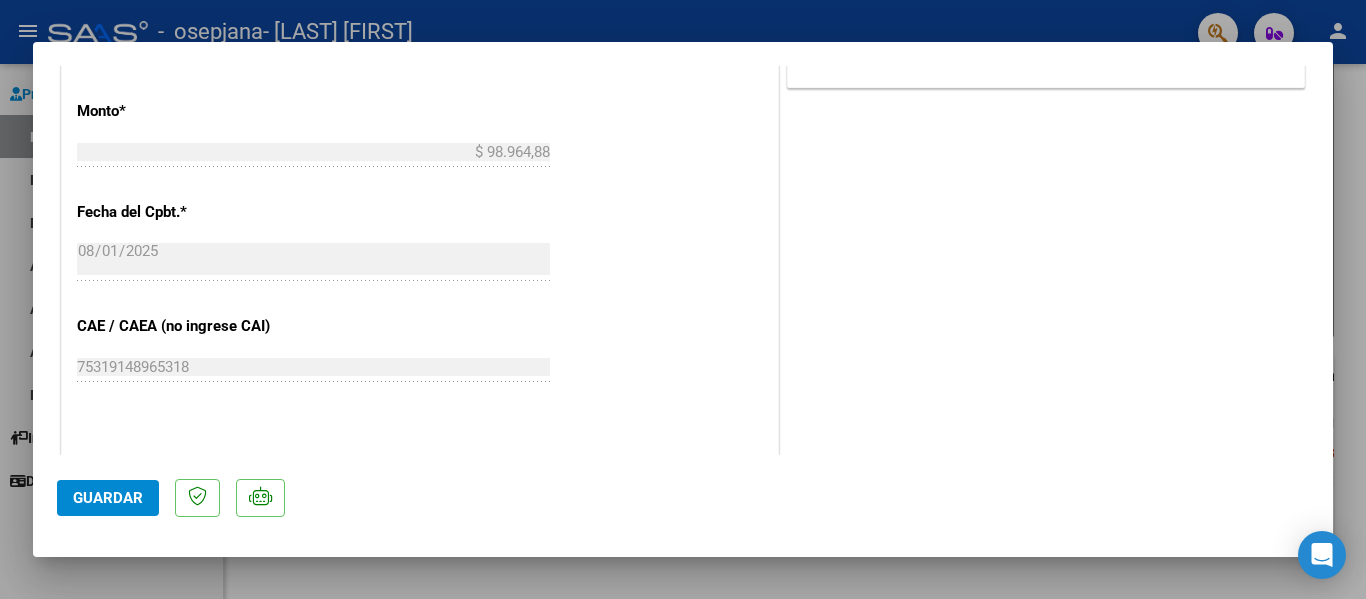click at bounding box center (683, 299) 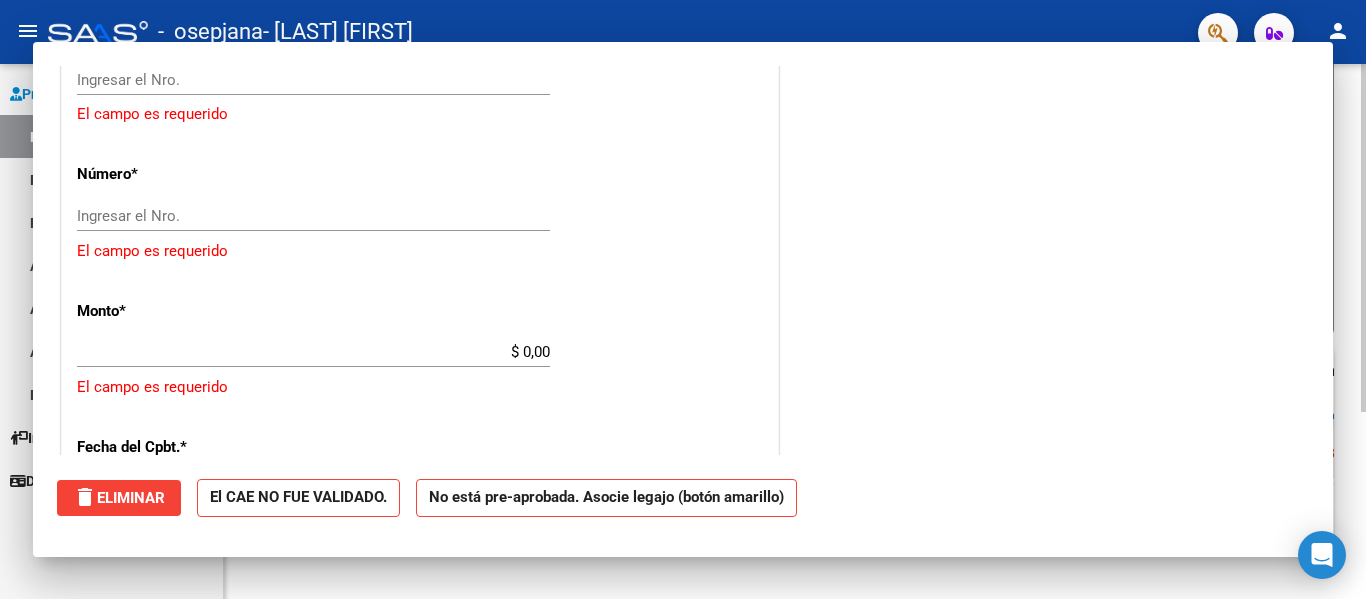 scroll, scrollTop: 1165, scrollLeft: 0, axis: vertical 